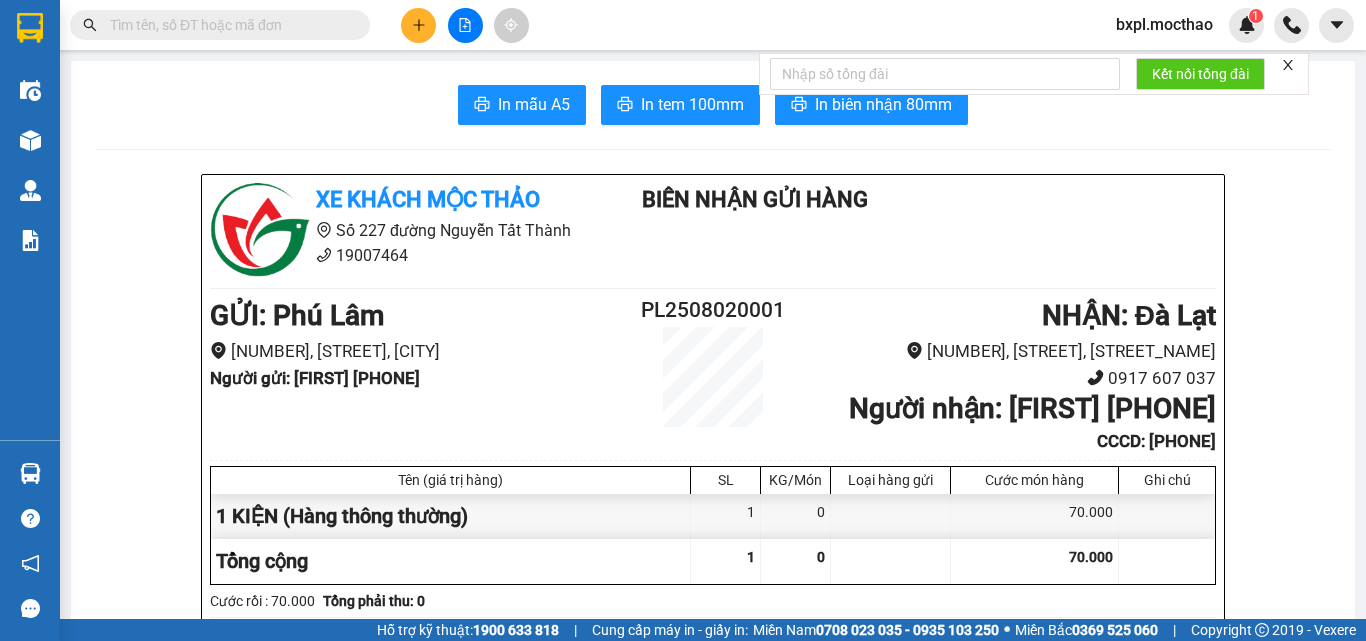 scroll, scrollTop: 0, scrollLeft: 0, axis: both 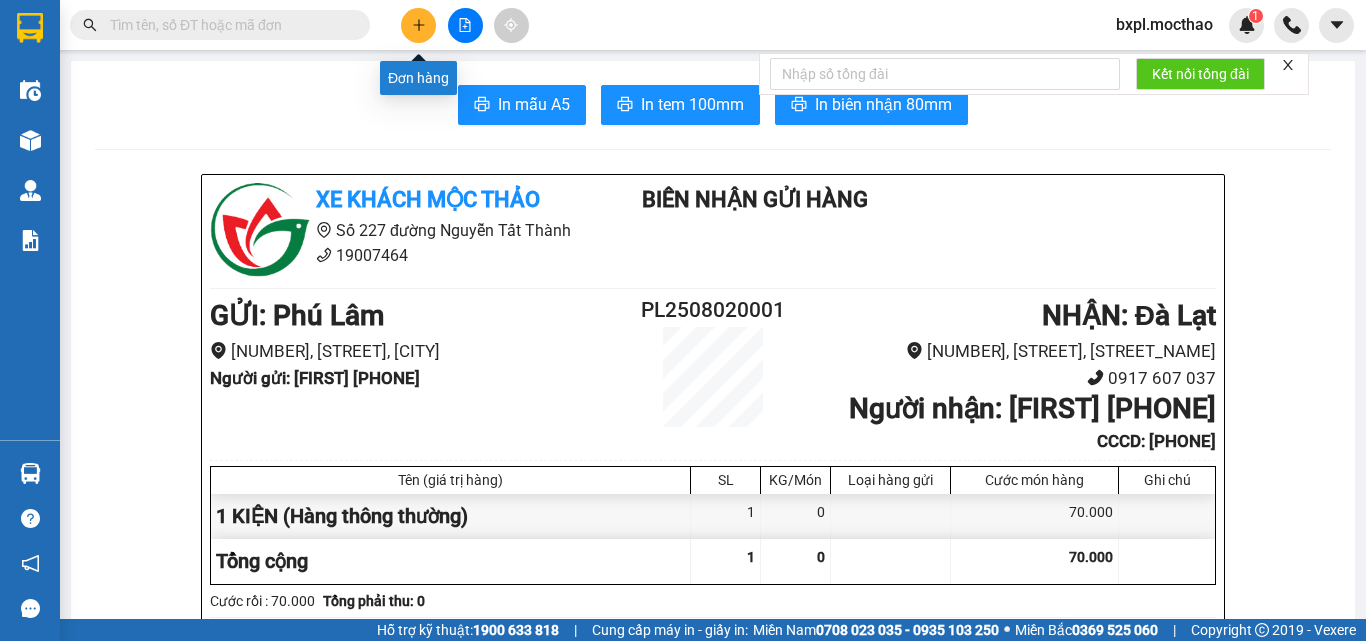 click at bounding box center (418, 25) 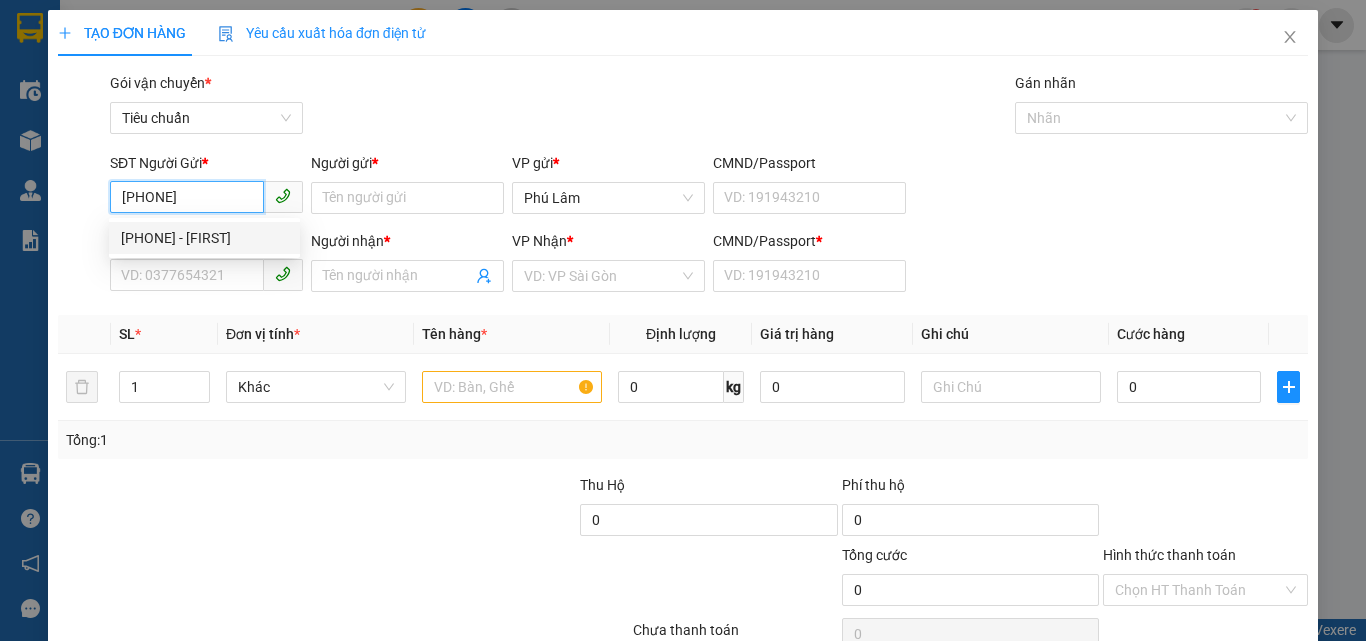 click on "[PHONE] - [FIRST]" at bounding box center (204, 238) 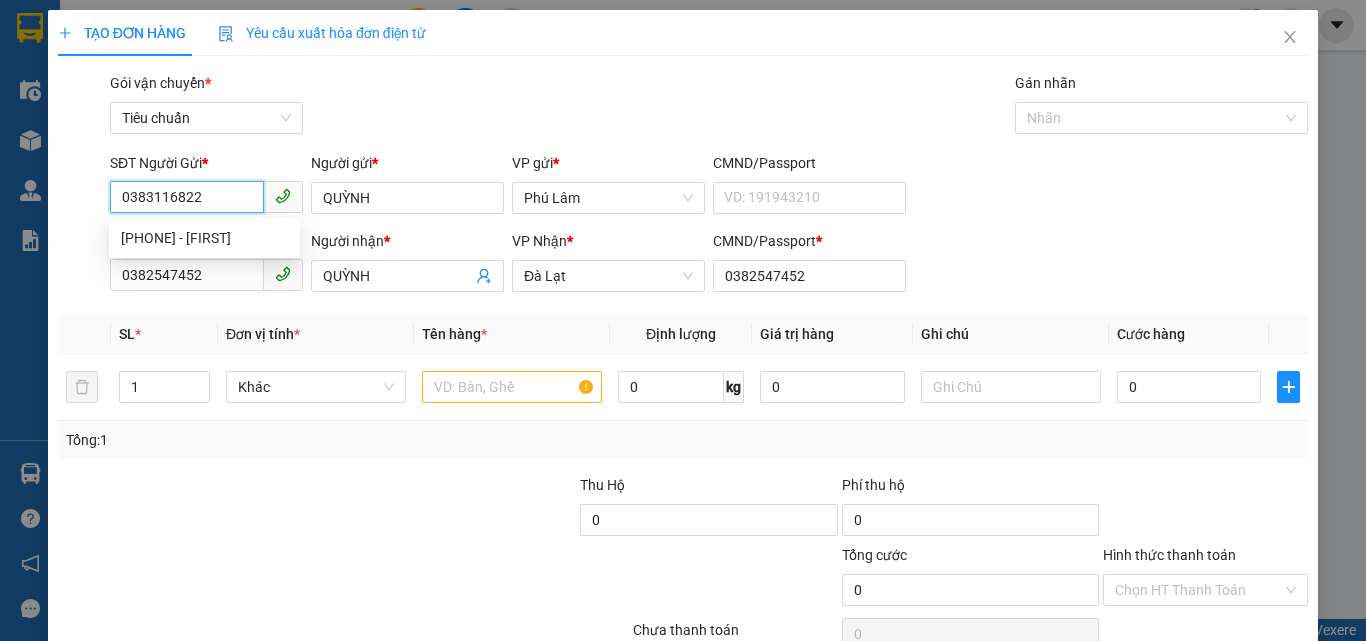 type on "80.000" 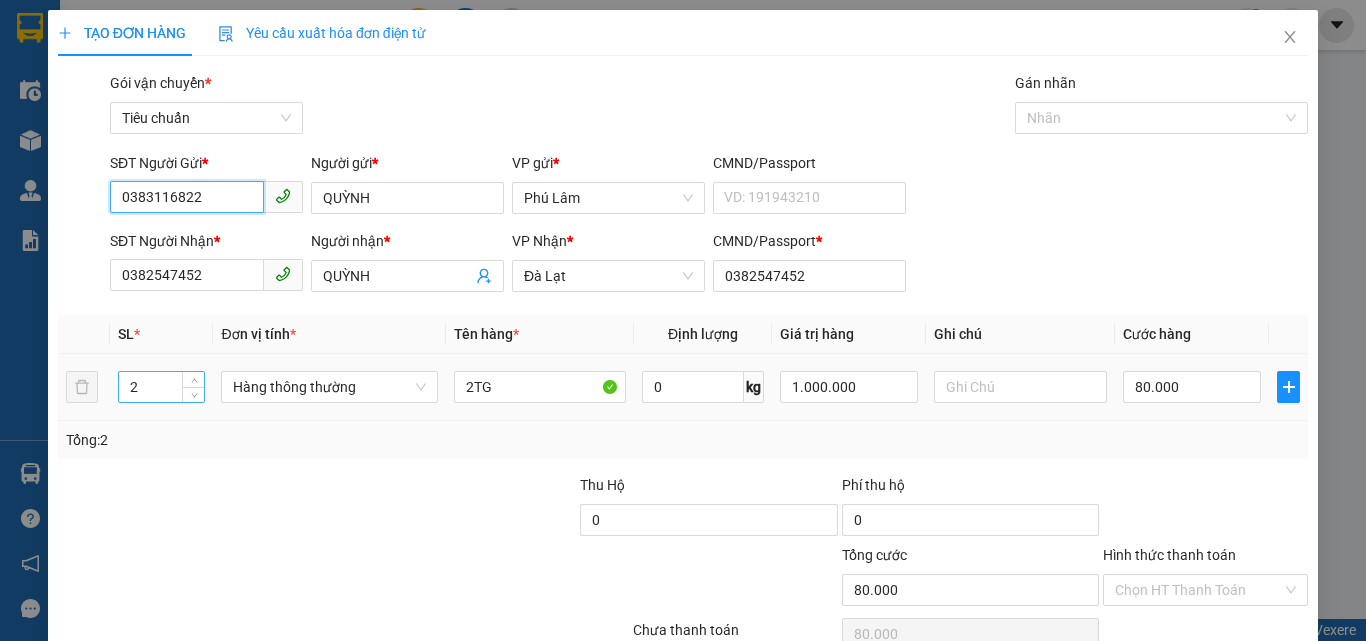 type on "0383116822" 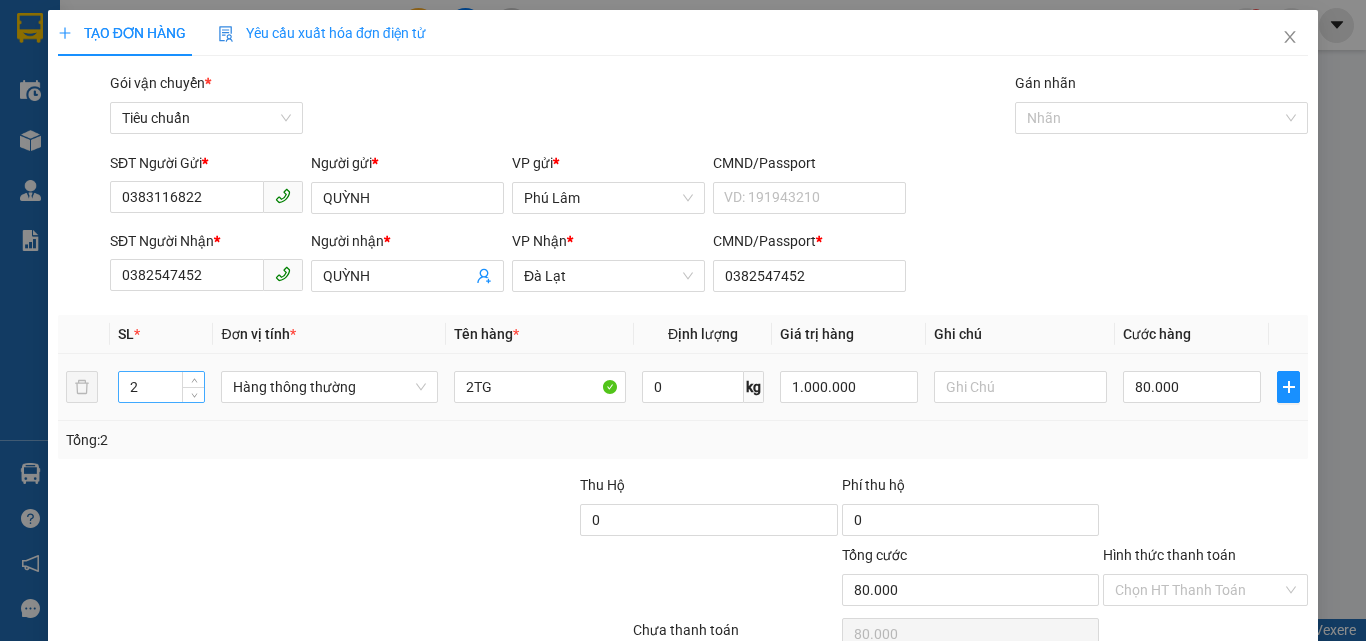 click on "2" at bounding box center (161, 387) 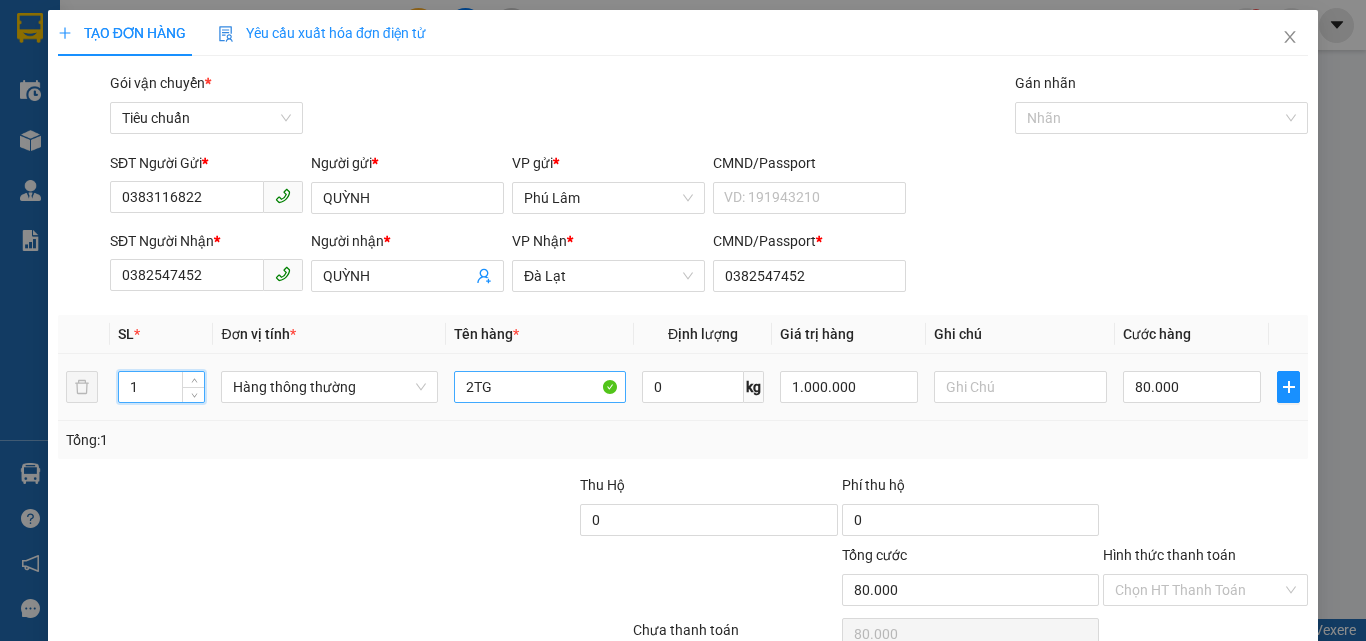 type on "1" 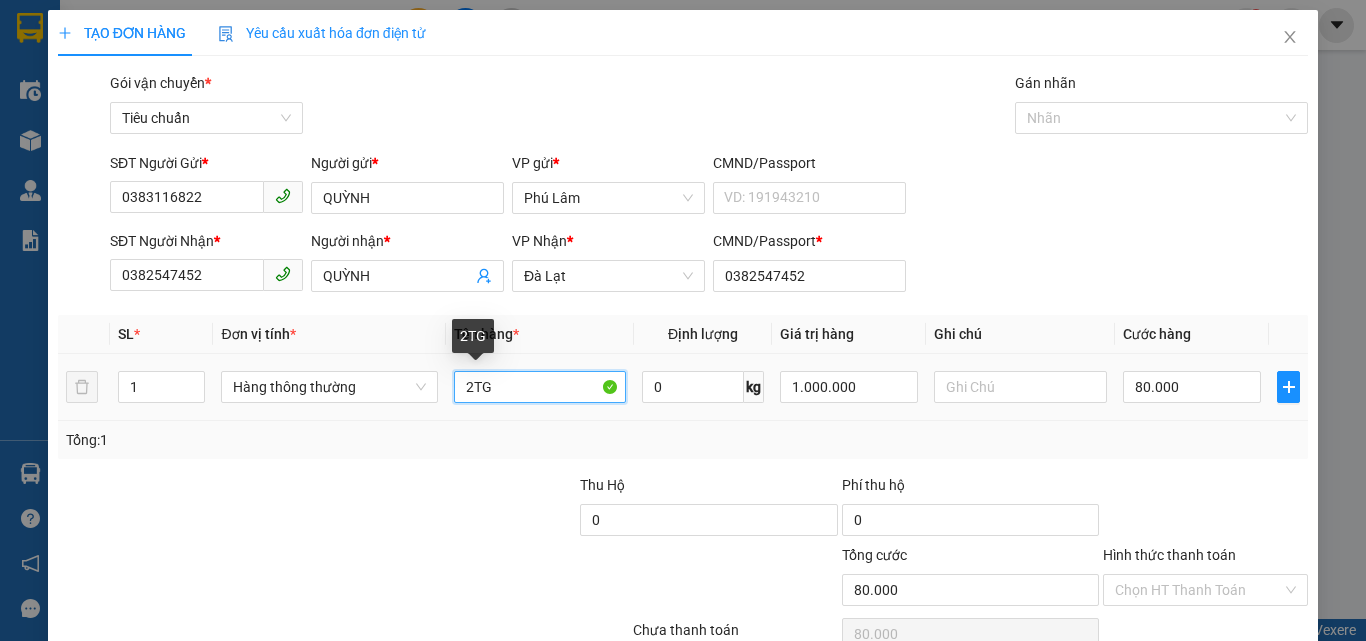 click on "2TG" at bounding box center [540, 387] 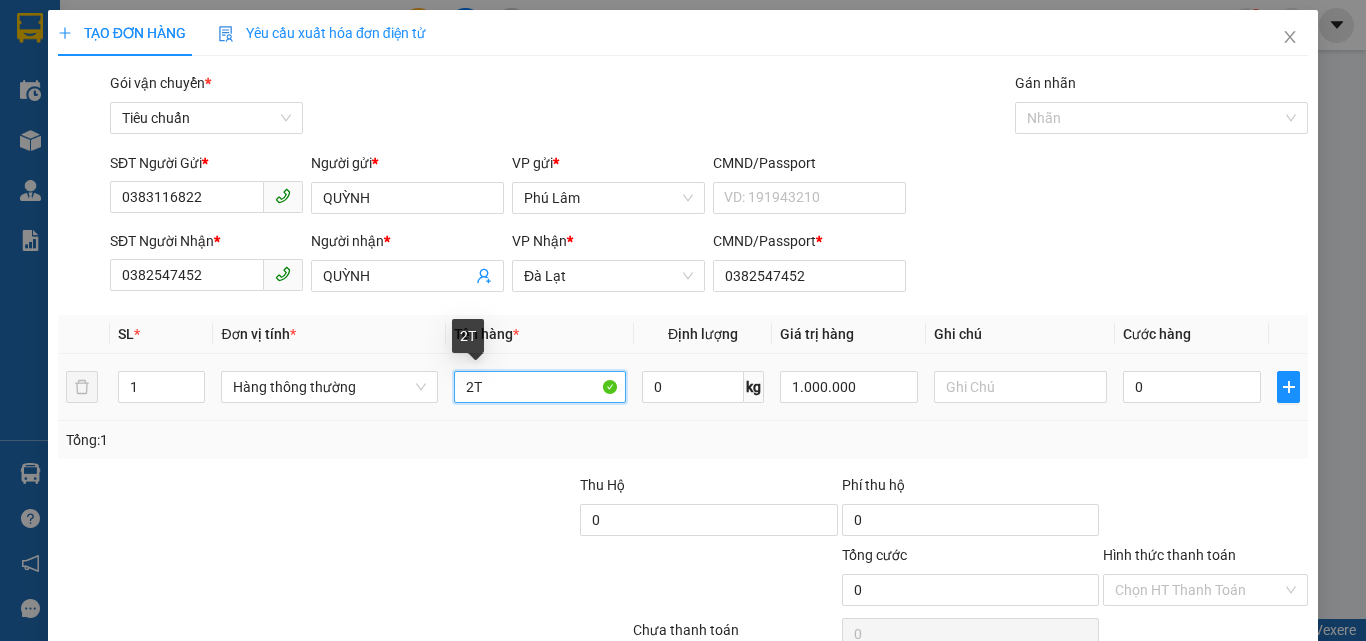 type on "2" 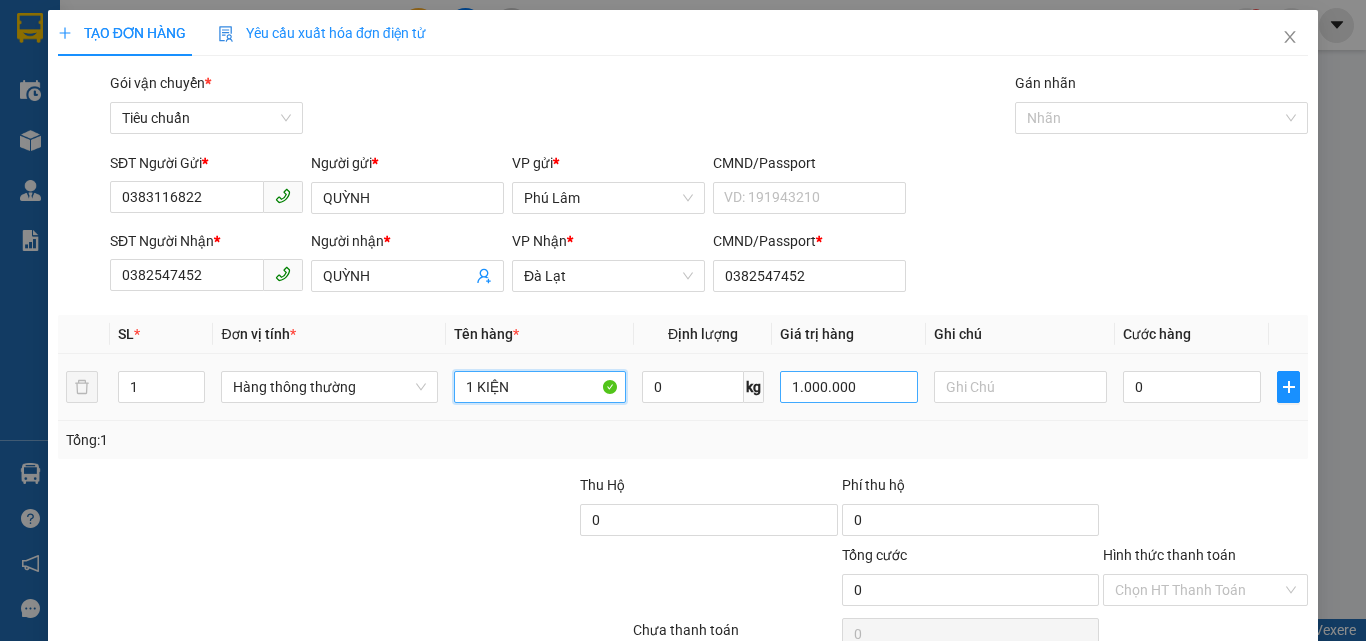 type on "1 KIỆN" 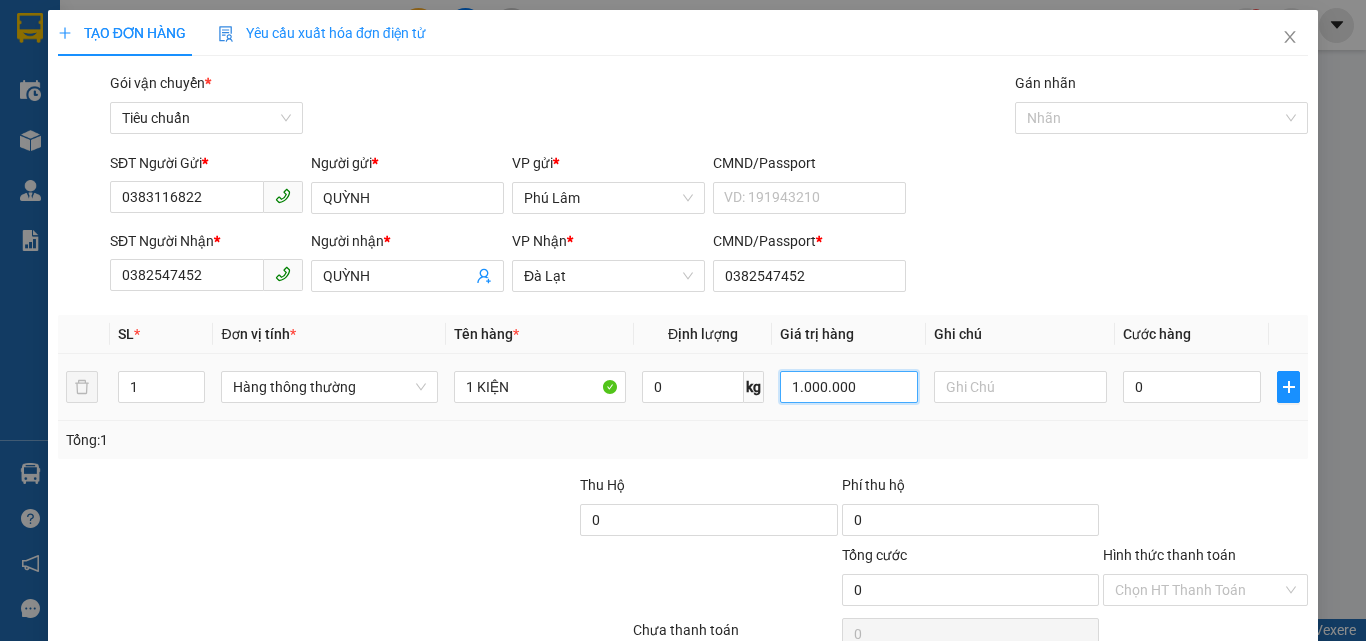 click on "1.000.000" at bounding box center (849, 387) 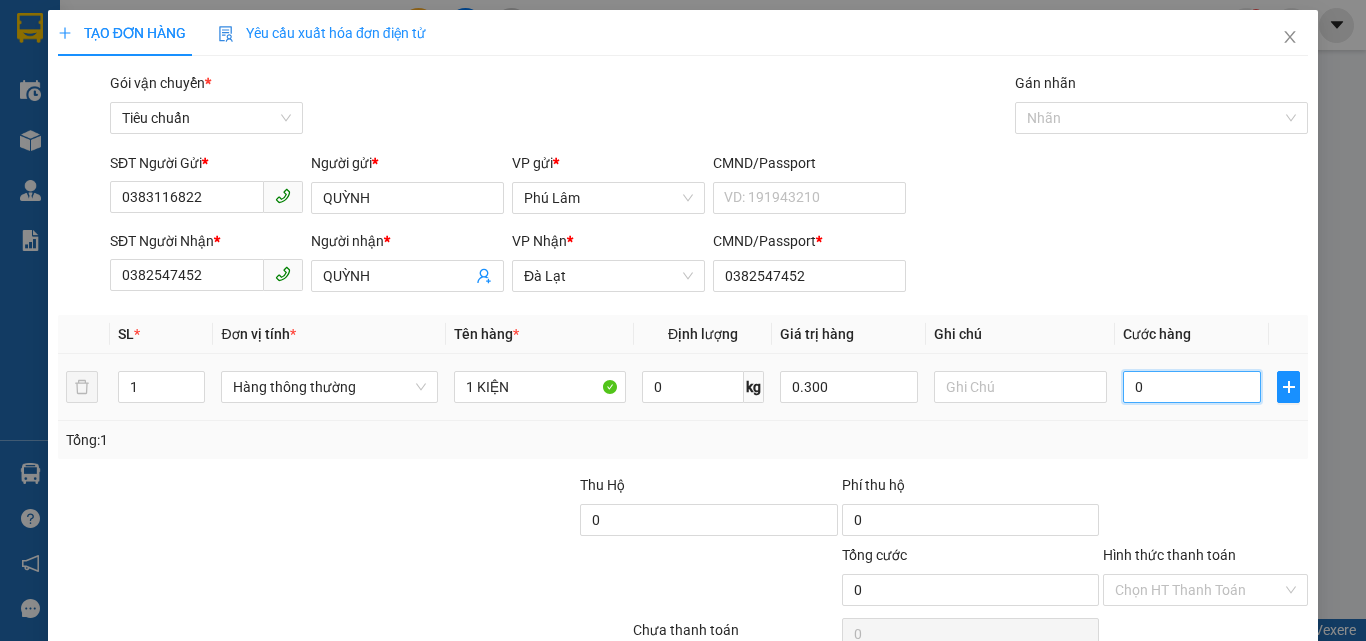 type on "300.000" 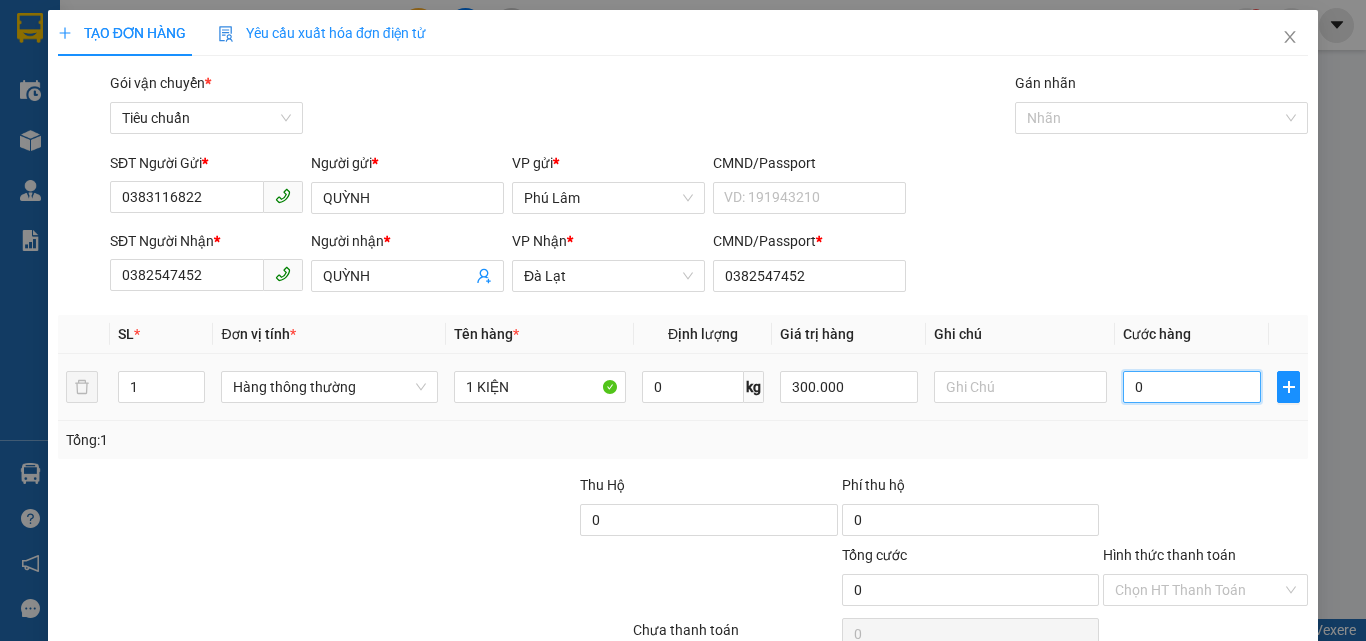 click on "0" at bounding box center [1192, 387] 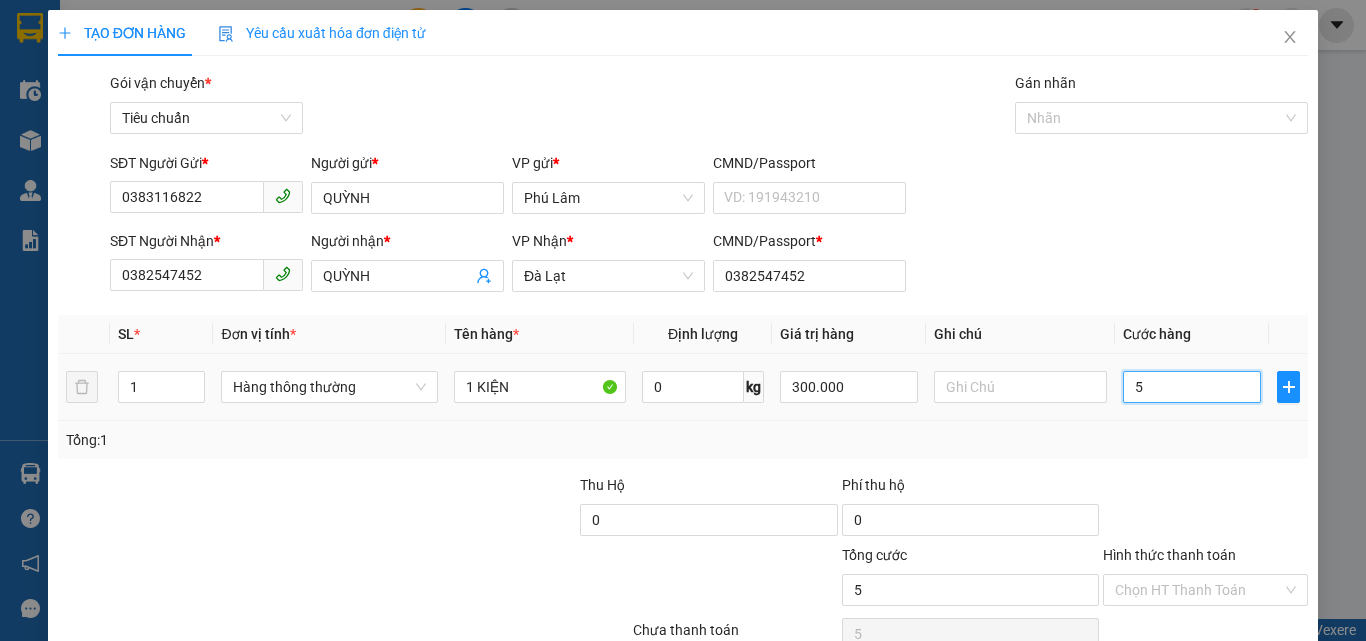 type on "50" 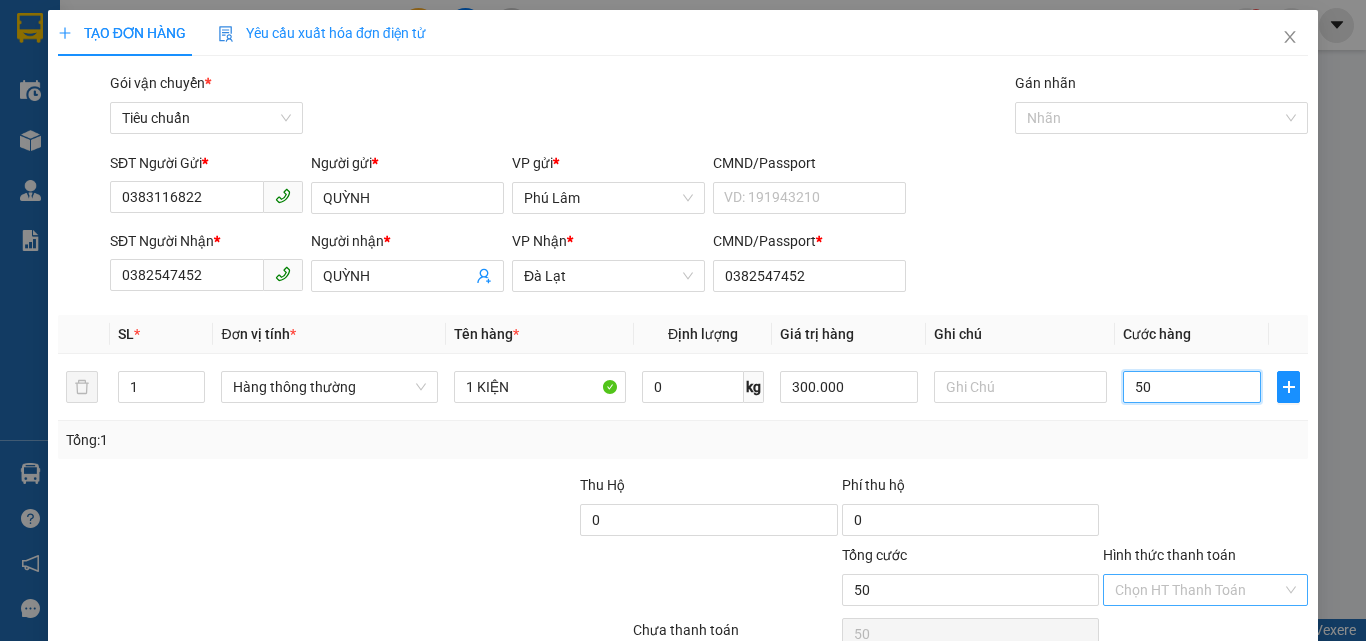 type on "50" 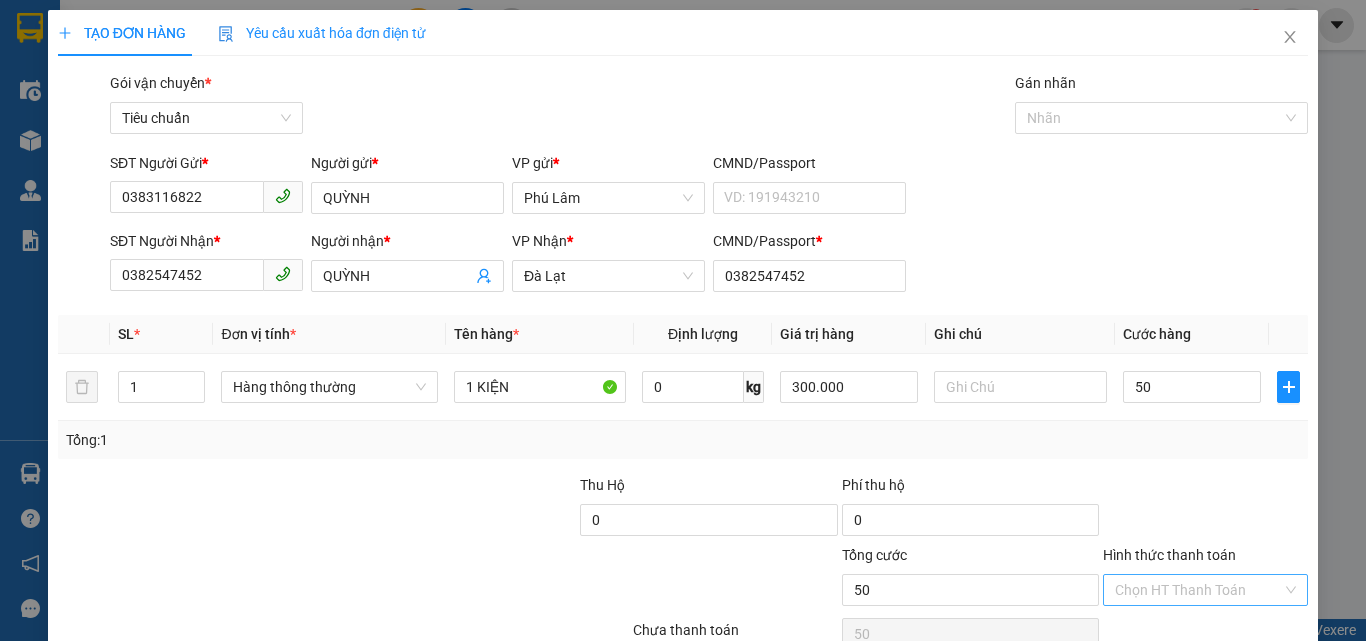 click on "Hình thức thanh toán" at bounding box center [1198, 590] 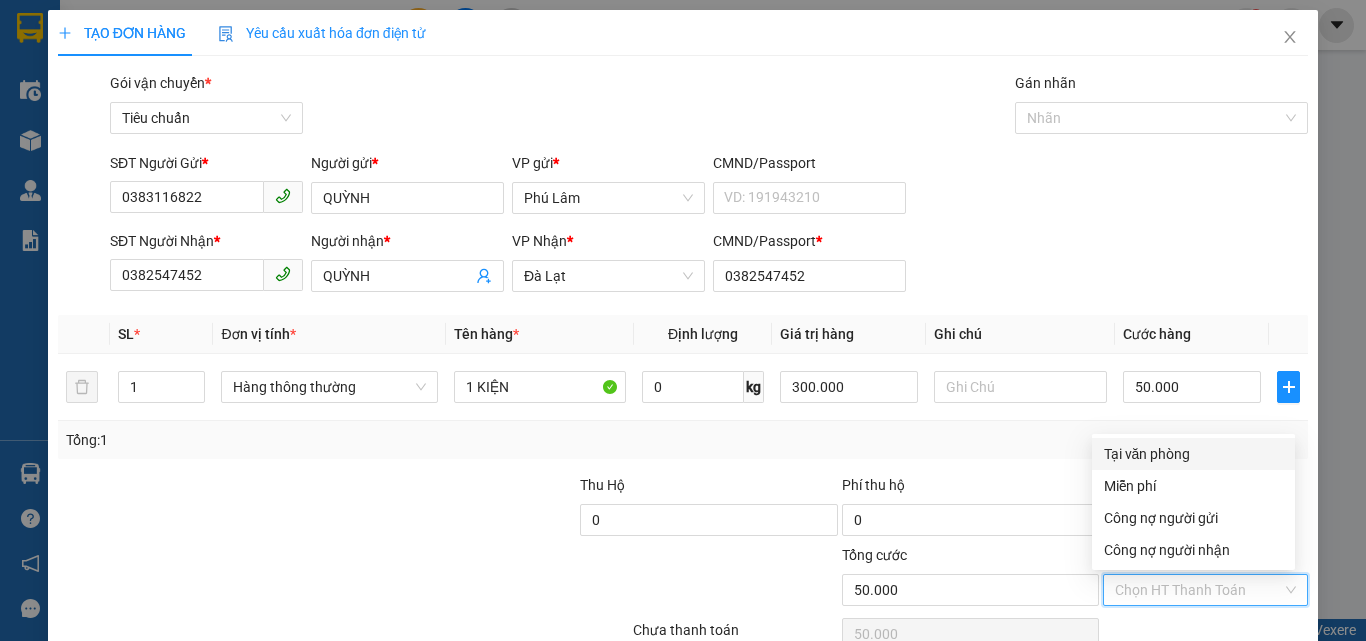 click on "Tại văn phòng" at bounding box center [1193, 454] 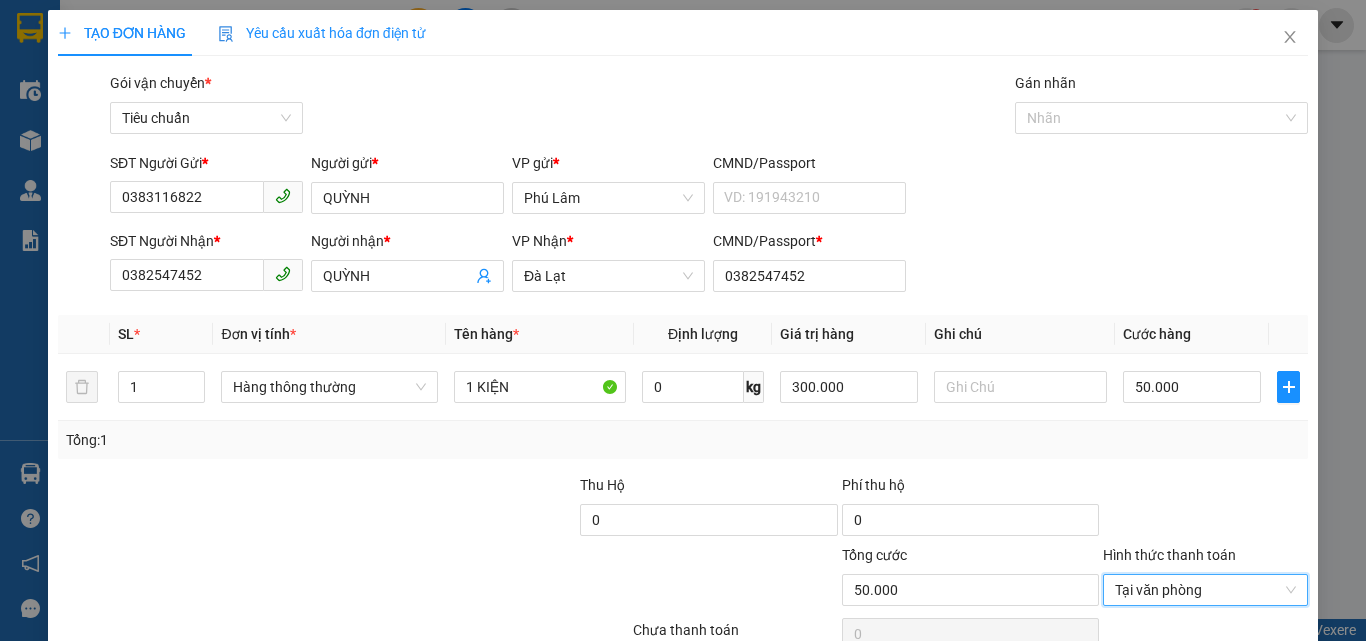 scroll, scrollTop: 99, scrollLeft: 0, axis: vertical 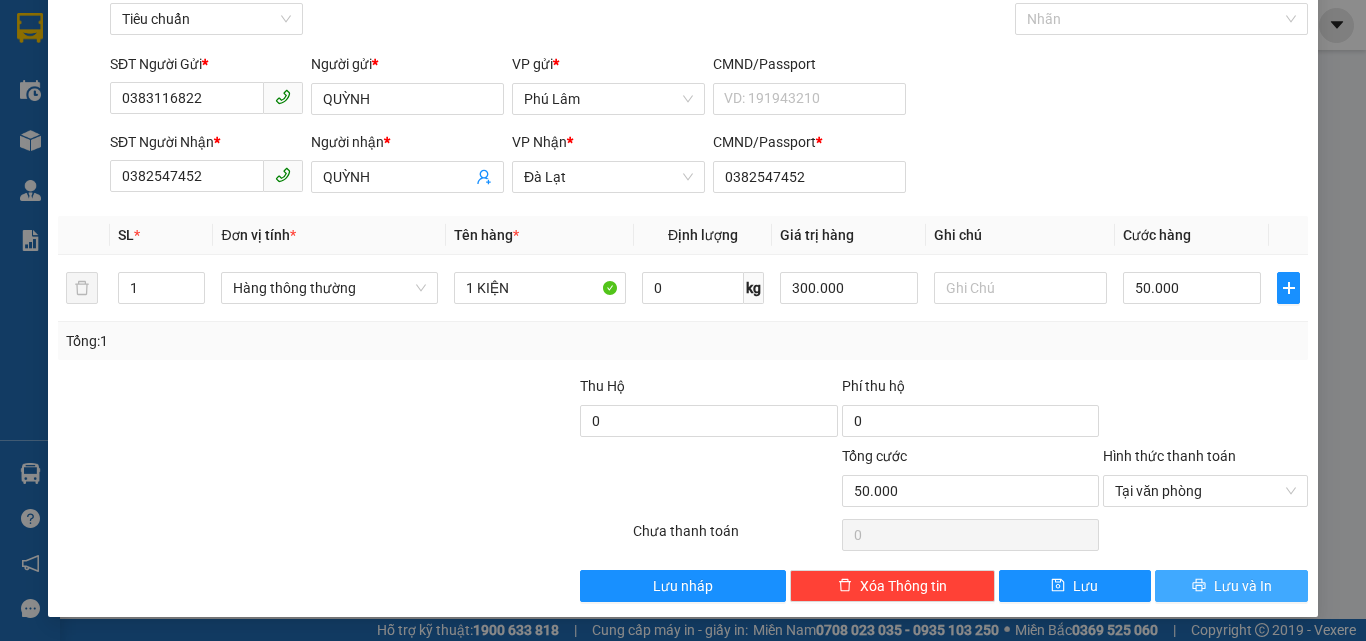 click on "Lưu và In" at bounding box center (1243, 586) 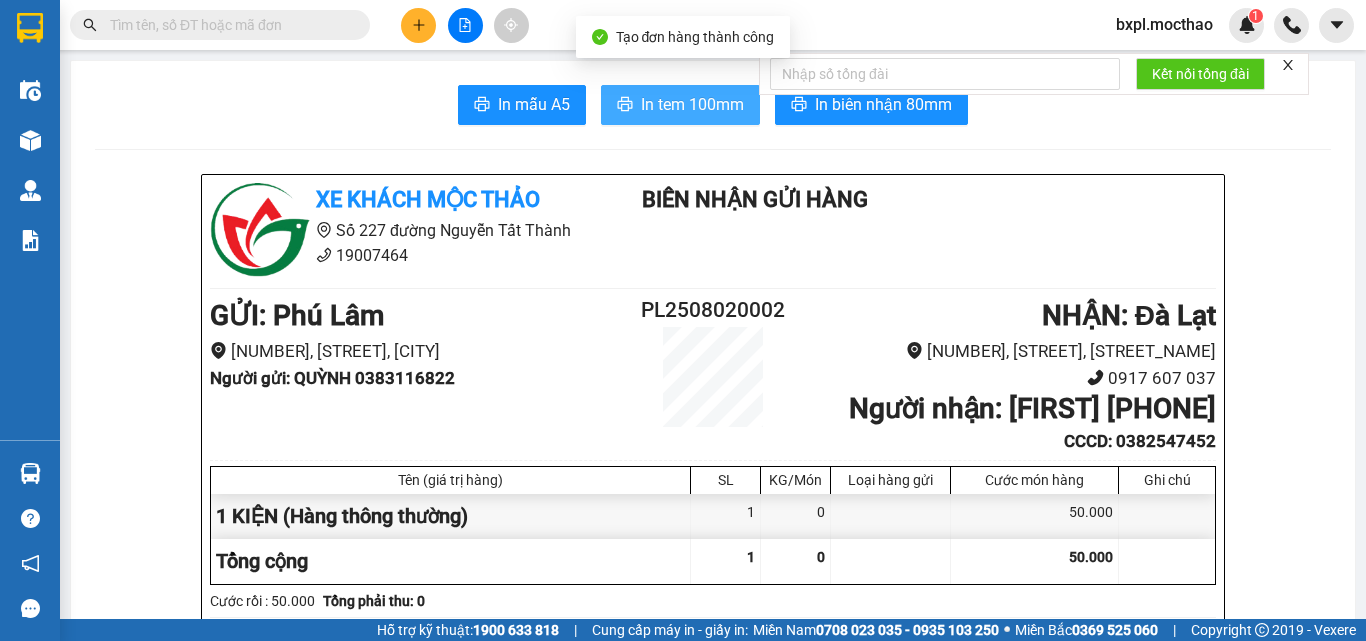 click on "In tem 100mm" at bounding box center (680, 105) 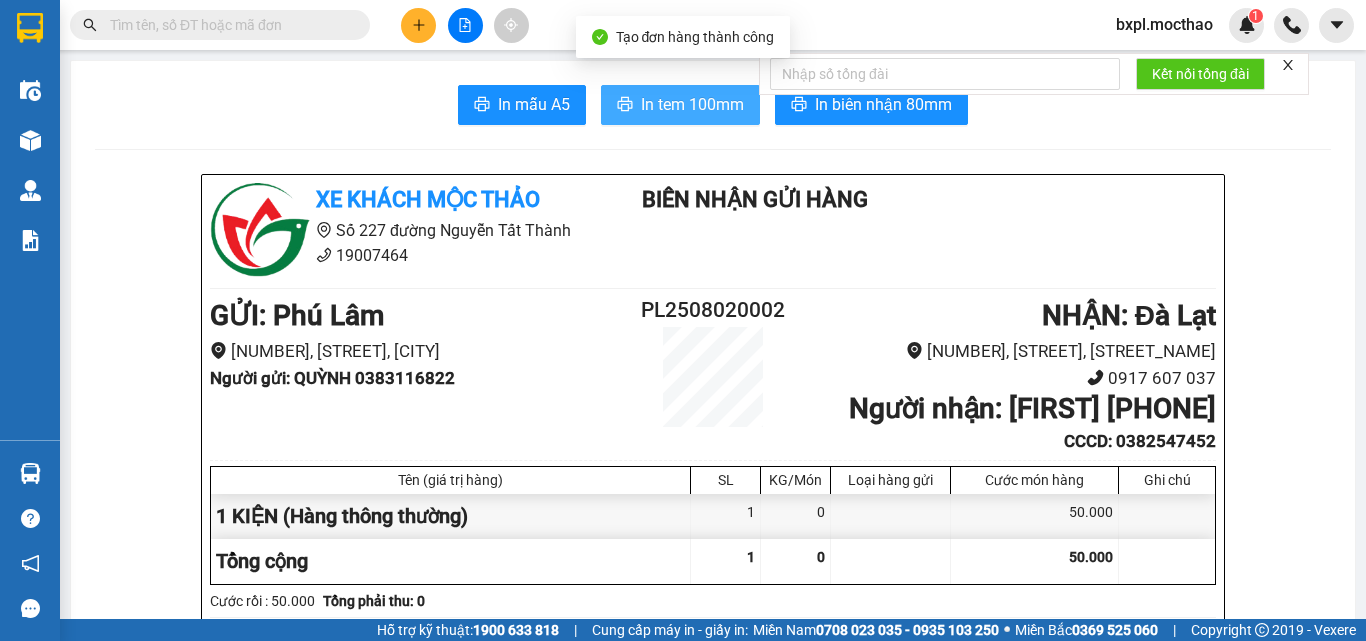 scroll, scrollTop: 0, scrollLeft: 0, axis: both 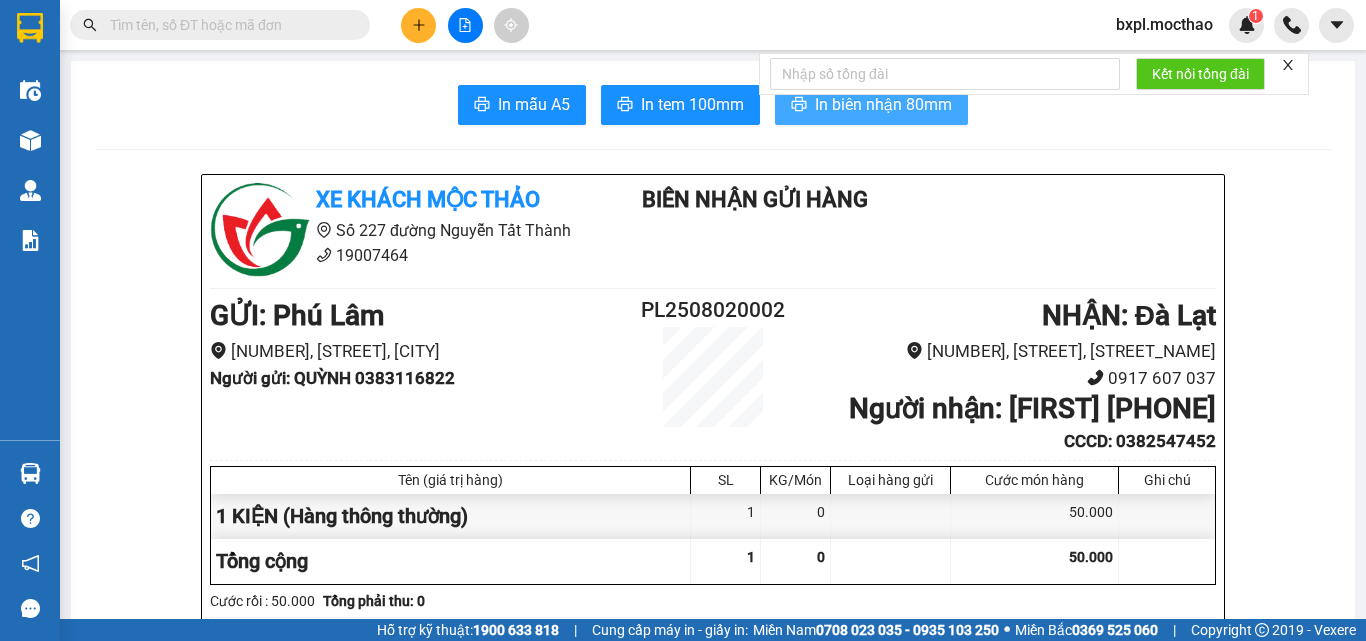 click on "In biên nhận 80mm" at bounding box center [883, 104] 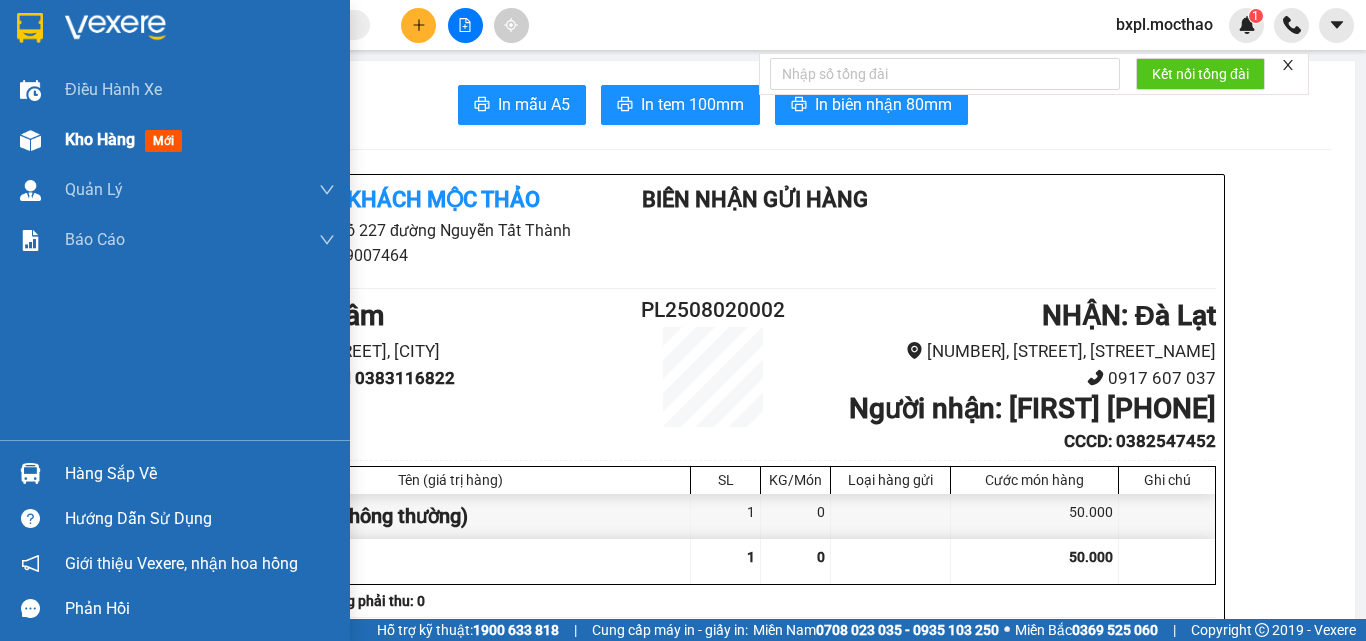 click at bounding box center (30, 140) 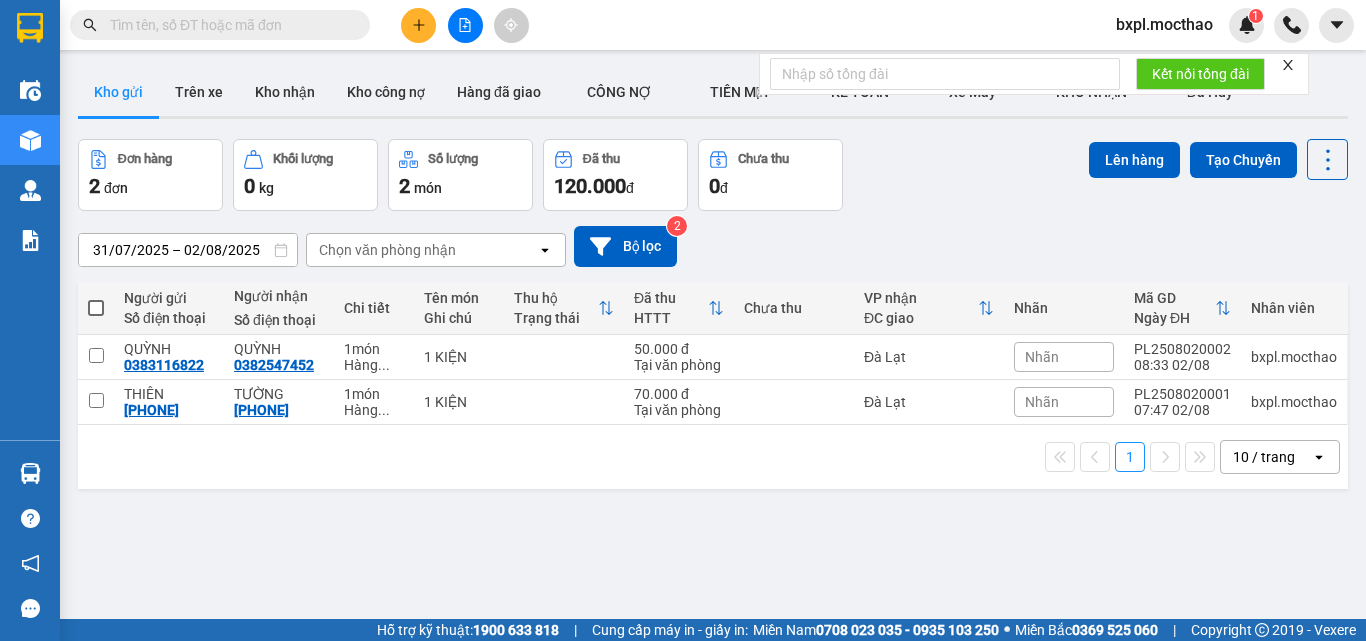 click at bounding box center (96, 308) 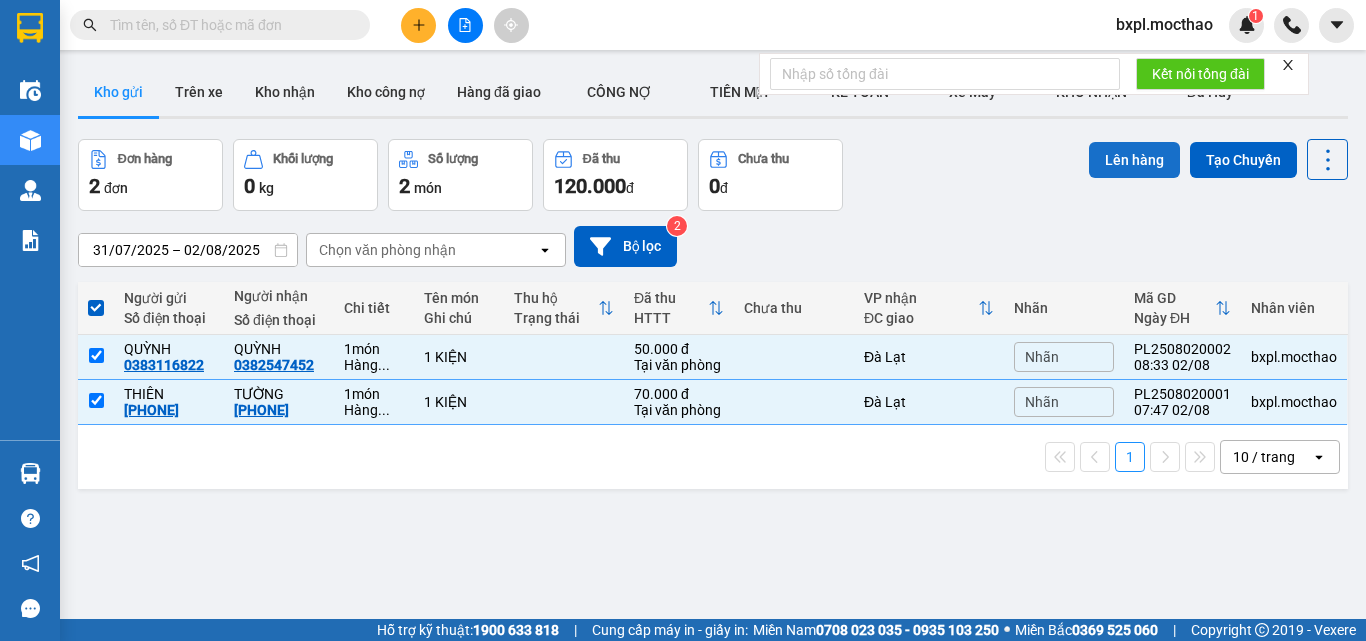 click on "Lên hàng" at bounding box center (1134, 160) 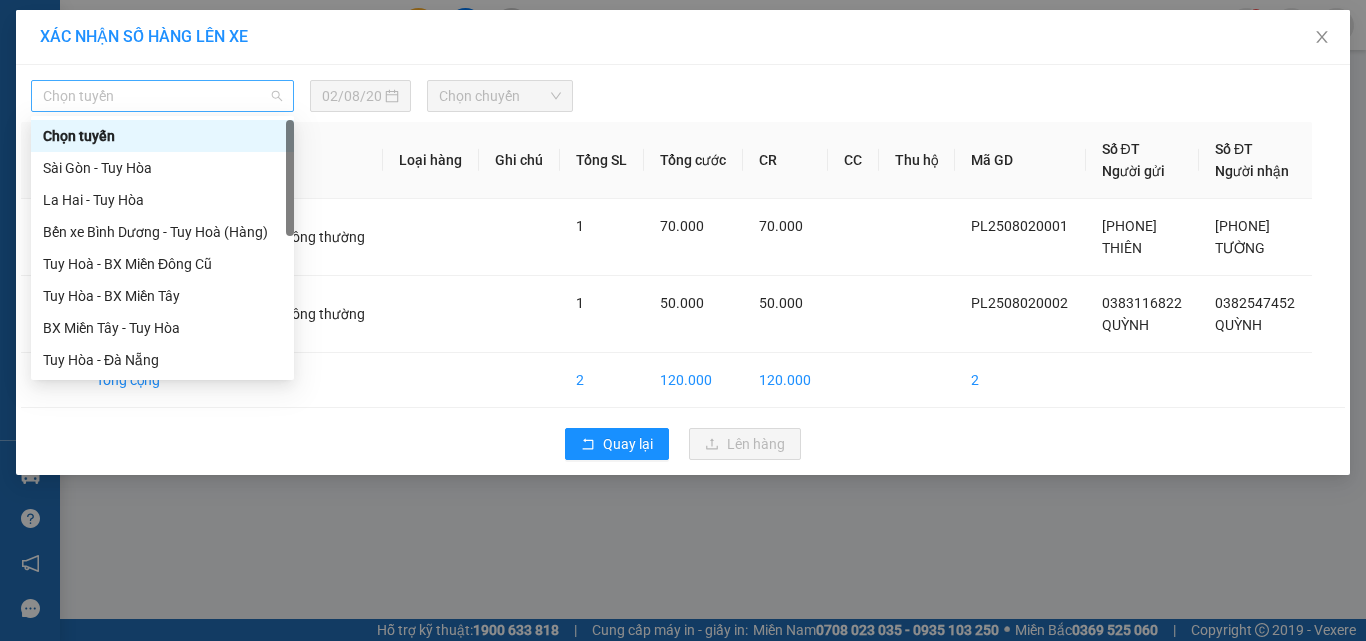 click on "Chọn tuyến" at bounding box center (162, 96) 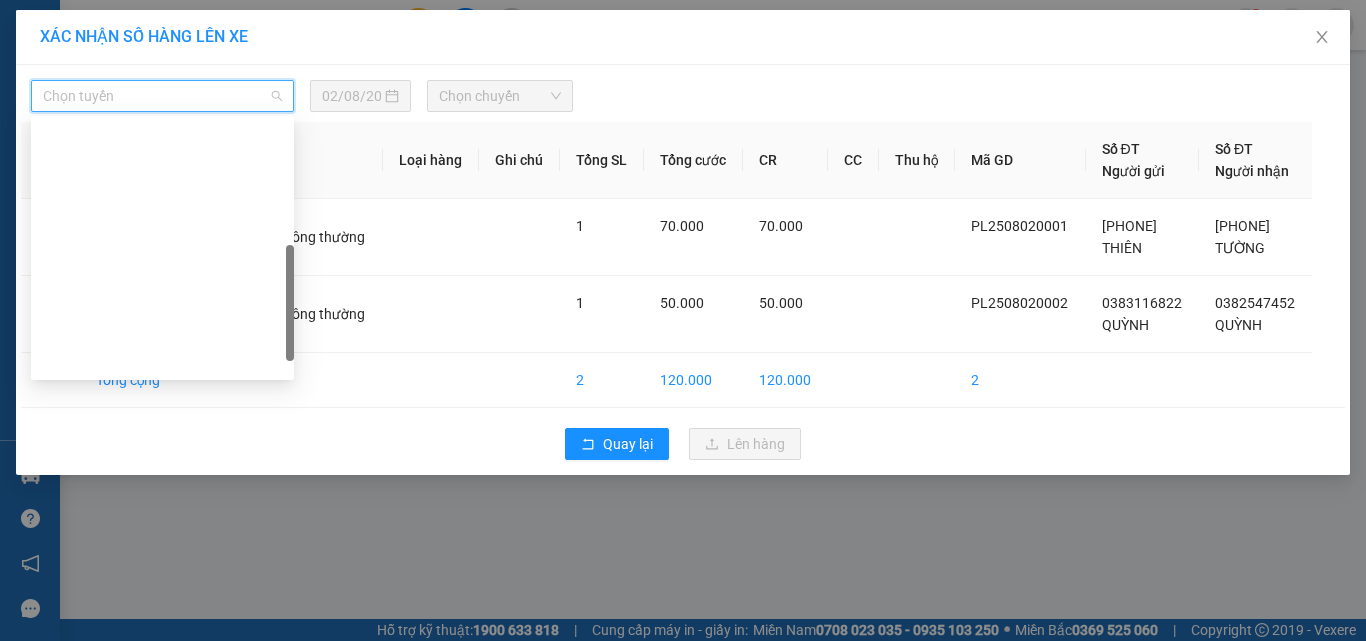 click on "Quy Nhơn - Đà Lạt" at bounding box center (162, 616) 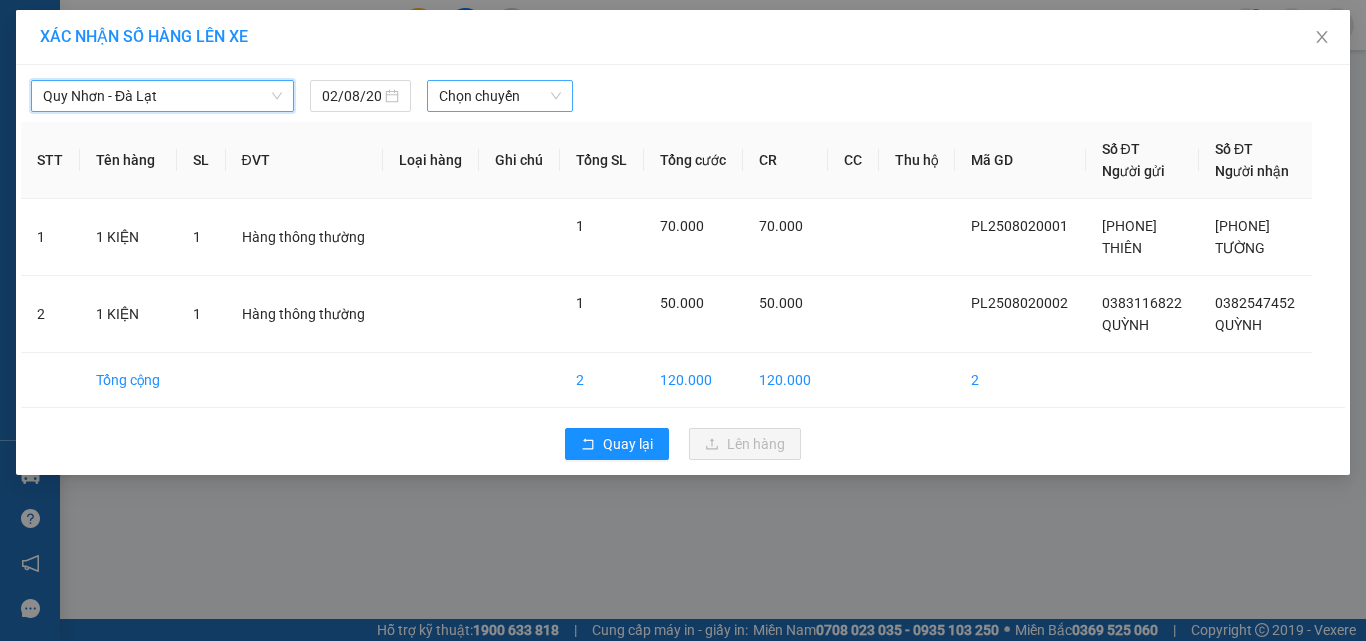 click on "Chọn chuyến" at bounding box center [500, 96] 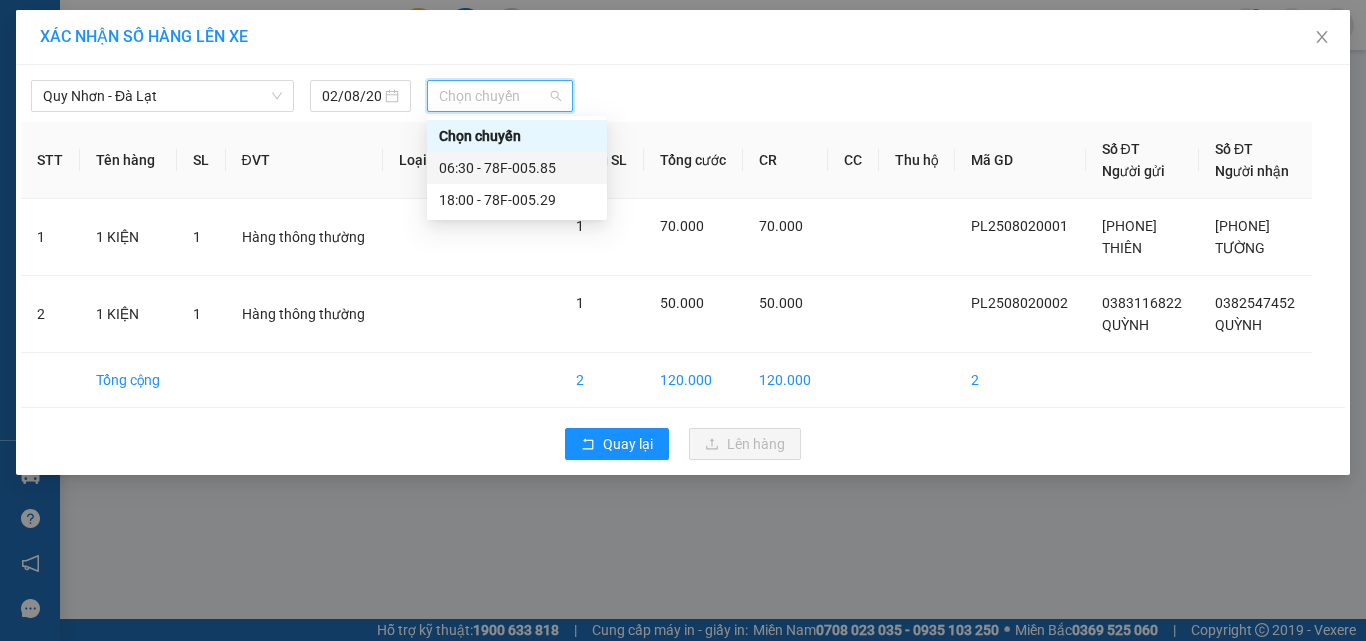 click on "06:30     - 78F-005.85" at bounding box center (517, 168) 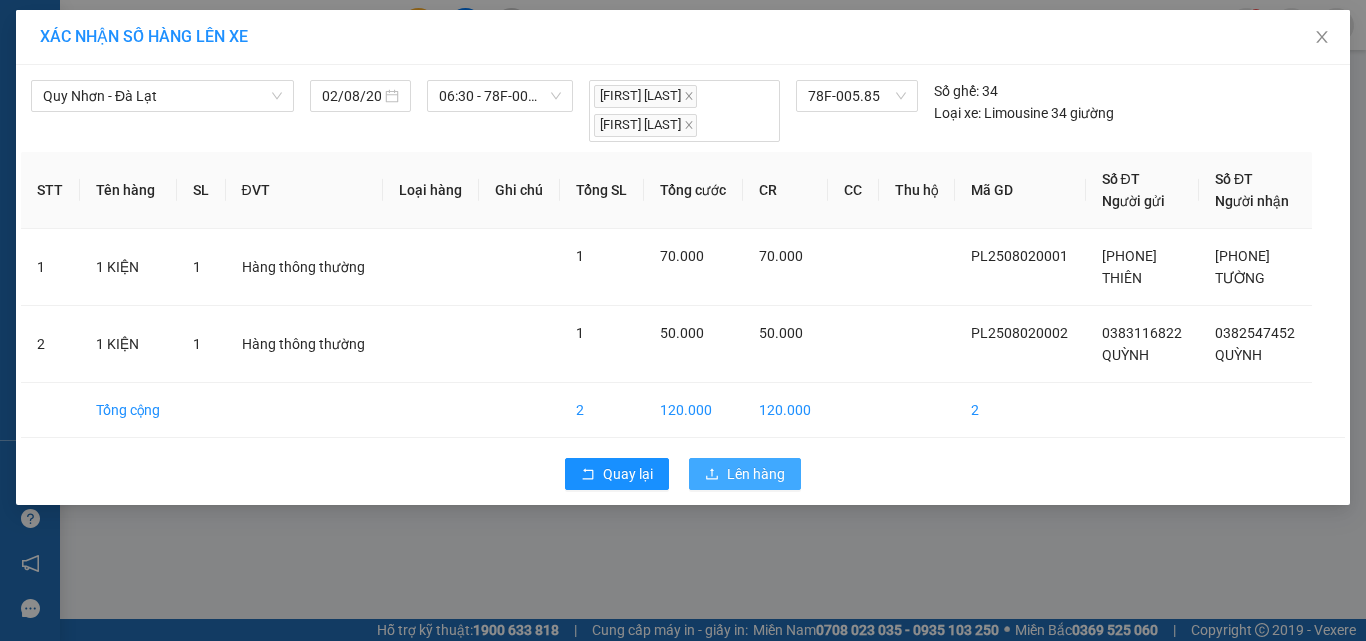 click on "Lên hàng" at bounding box center [756, 474] 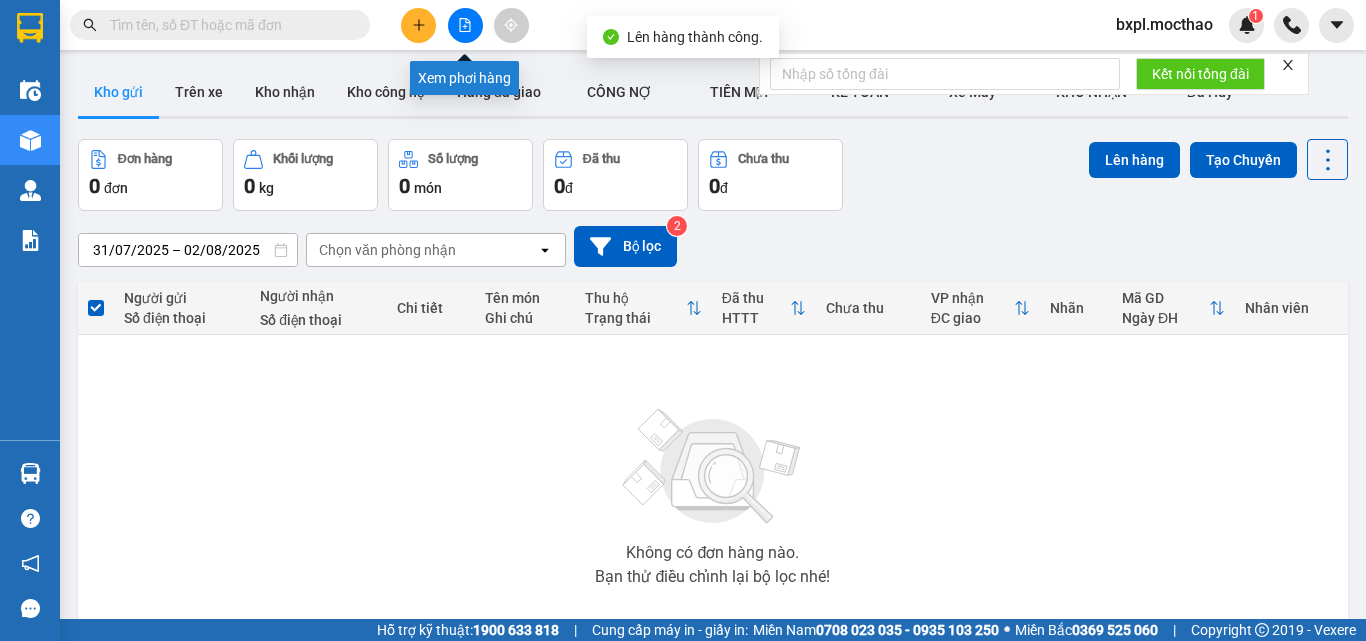 click 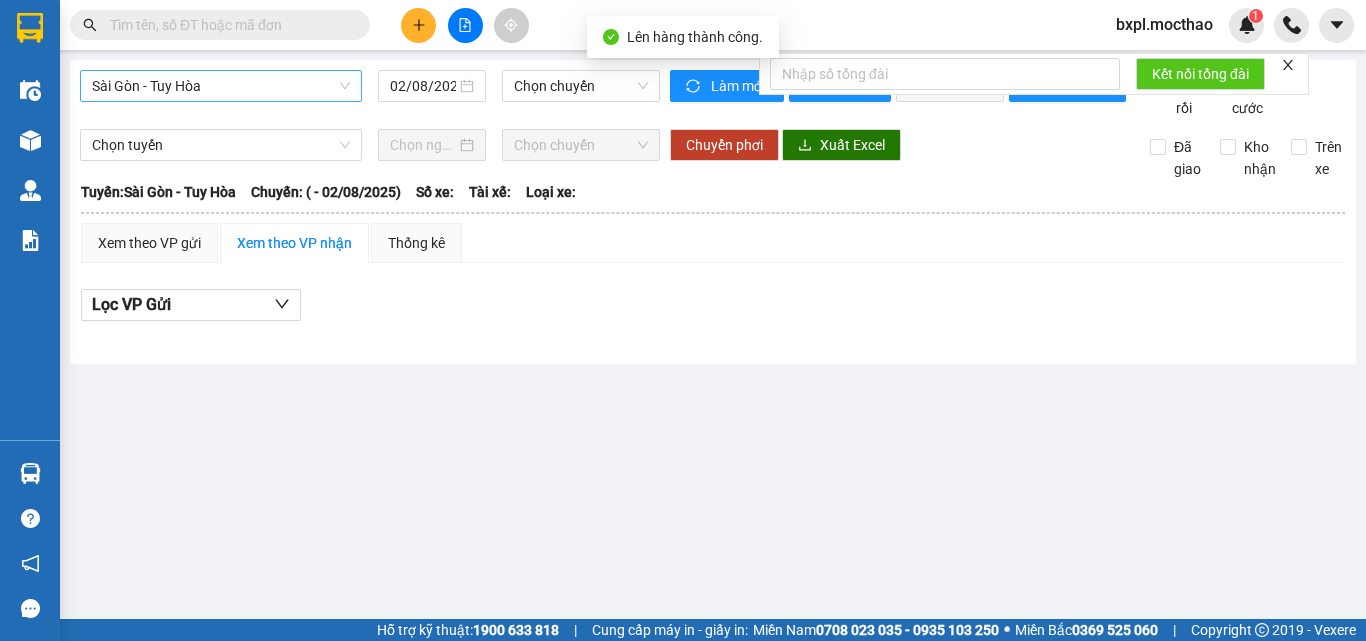 click on "Sài Gòn - Tuy Hòa" at bounding box center [221, 86] 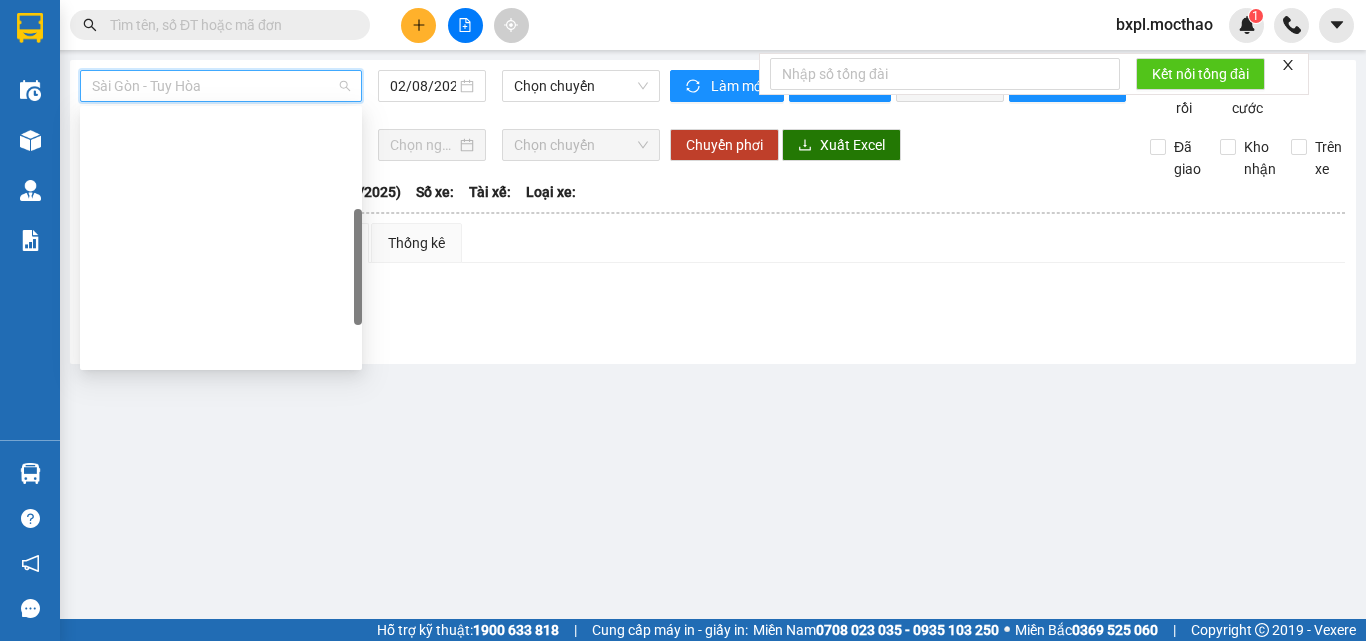 click on "Quy Nhơn - Đà Lạt" at bounding box center (221, 606) 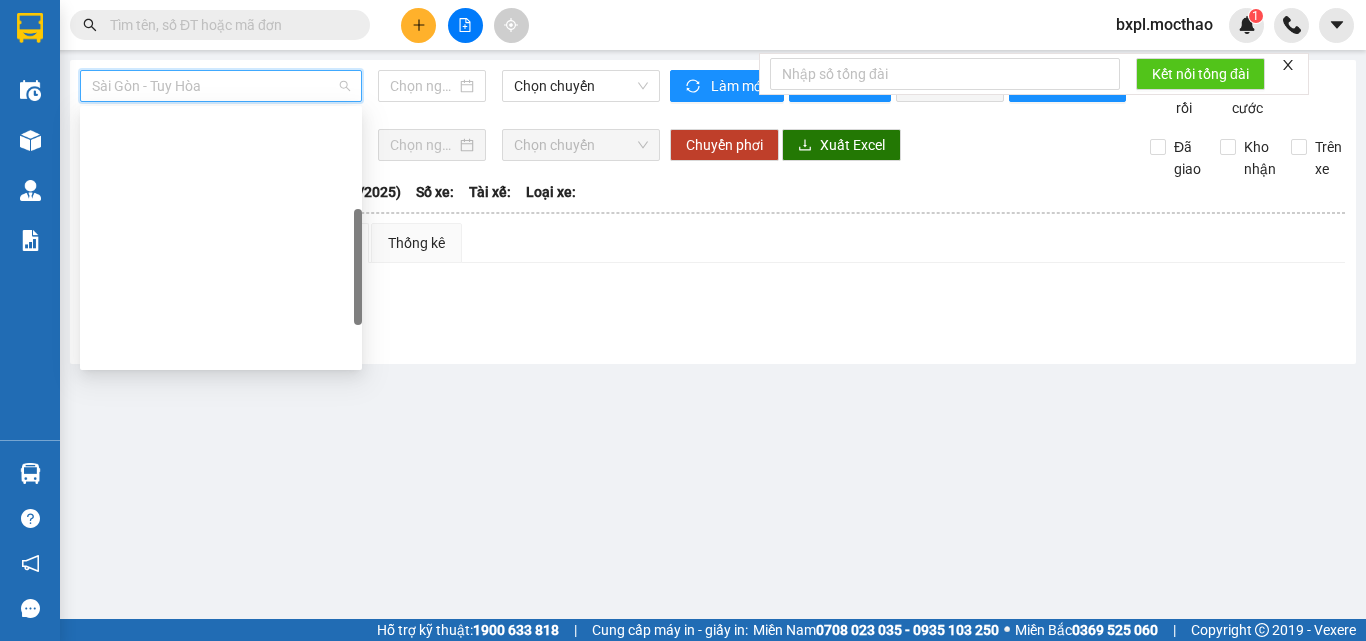 type on "02/08/2025" 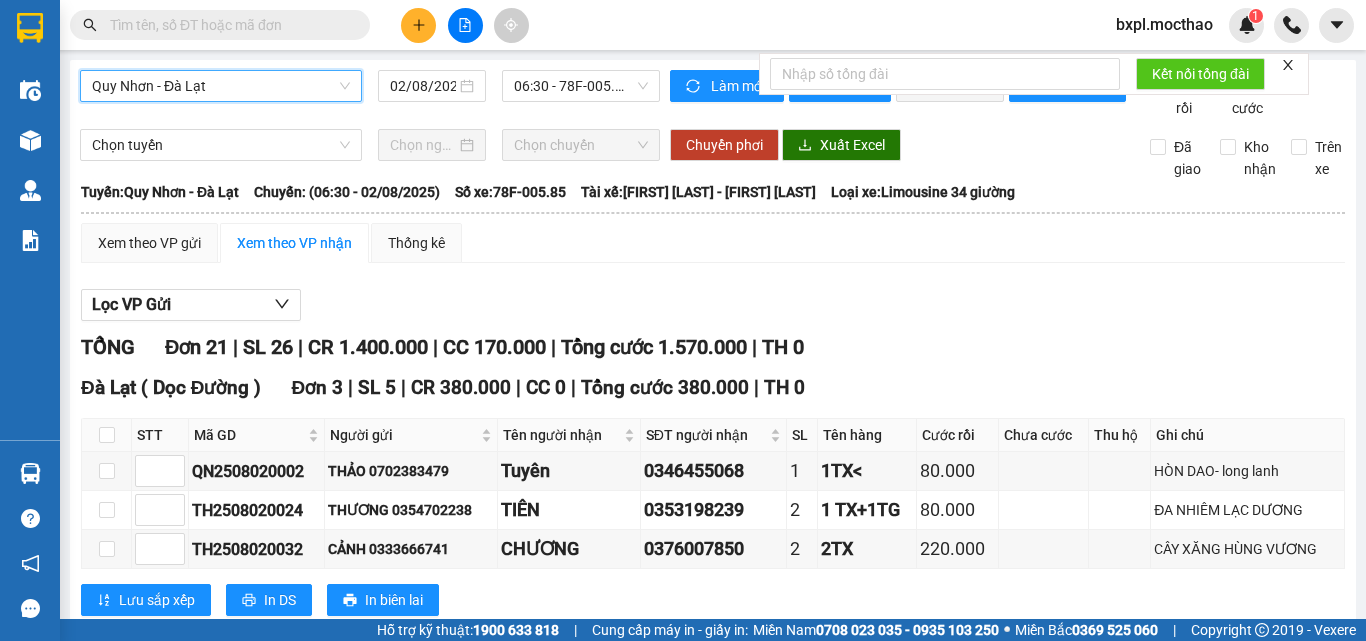 click at bounding box center [107, 1146] 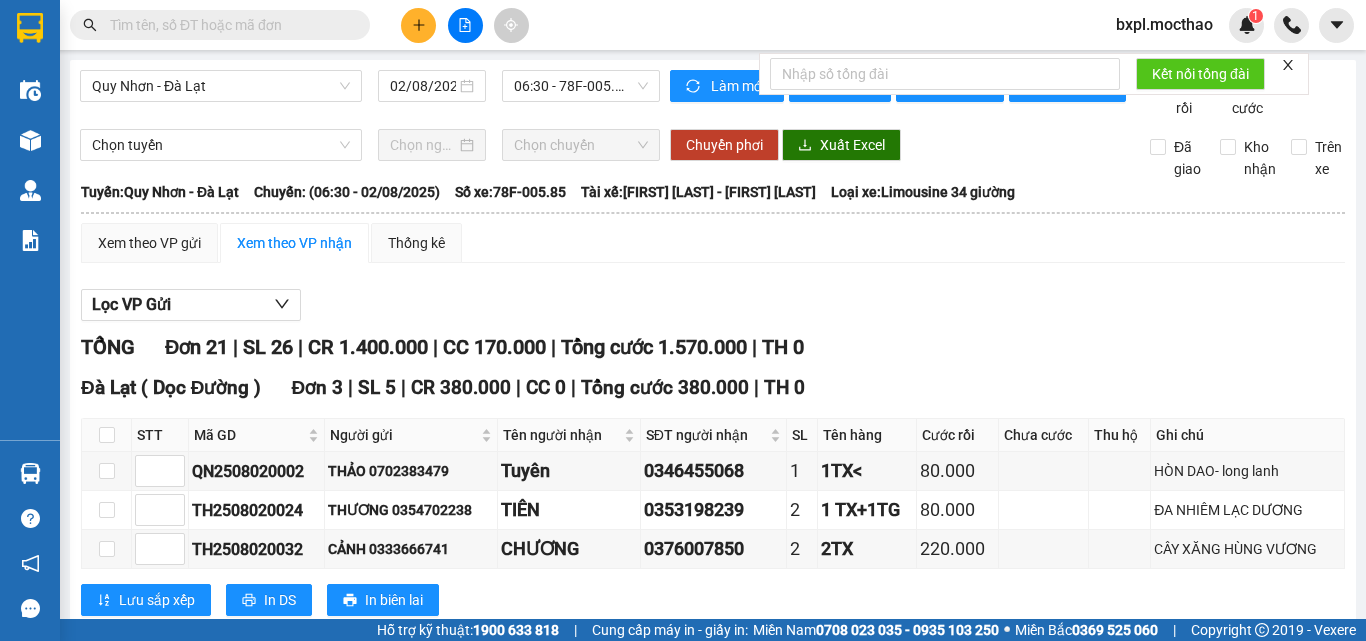click at bounding box center [107, 1185] 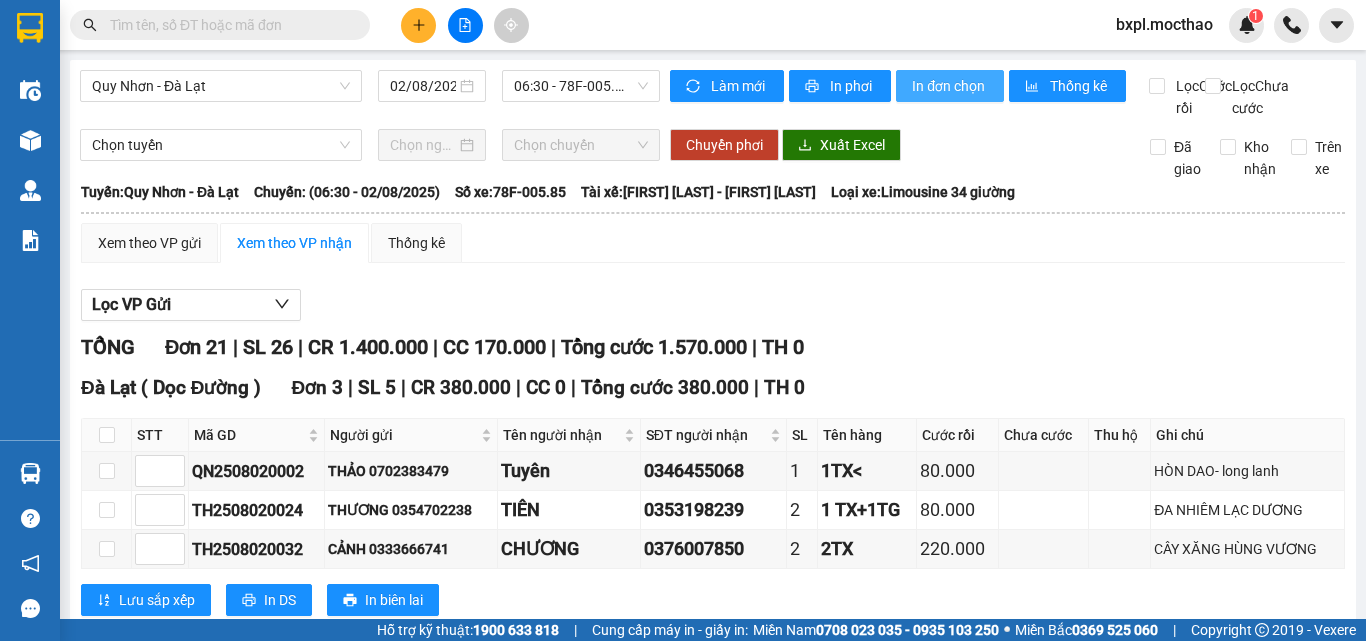 click on "In đơn chọn" at bounding box center (950, 86) 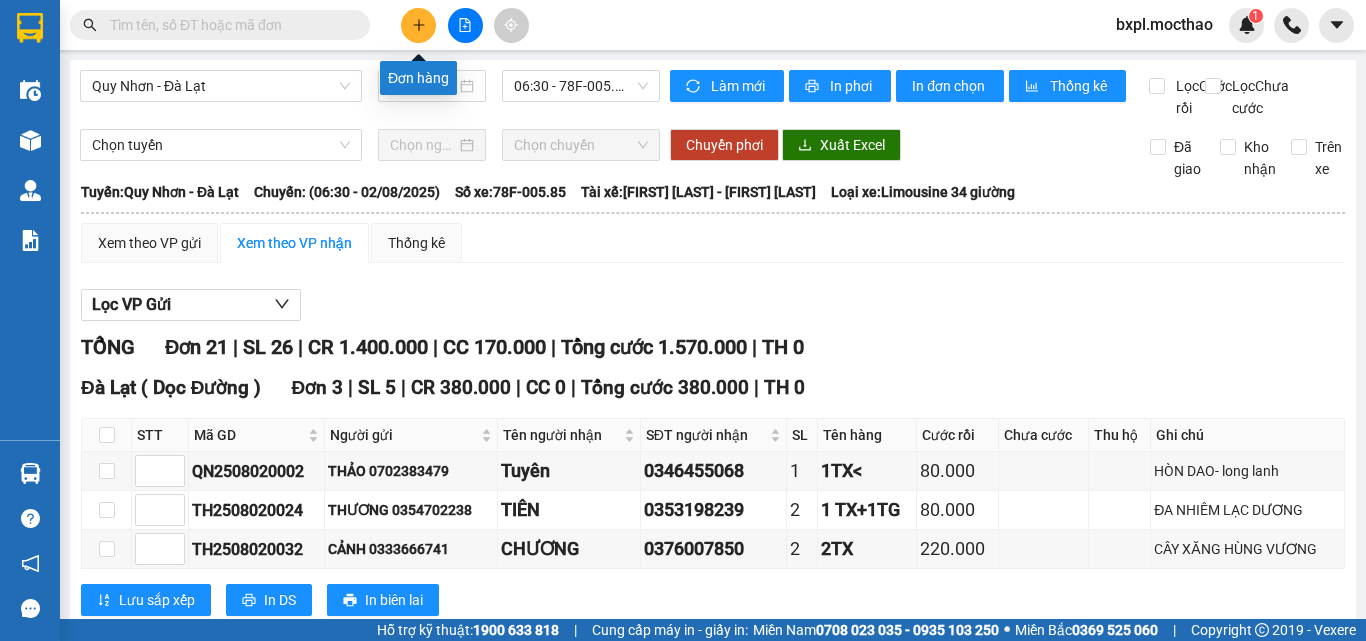 click 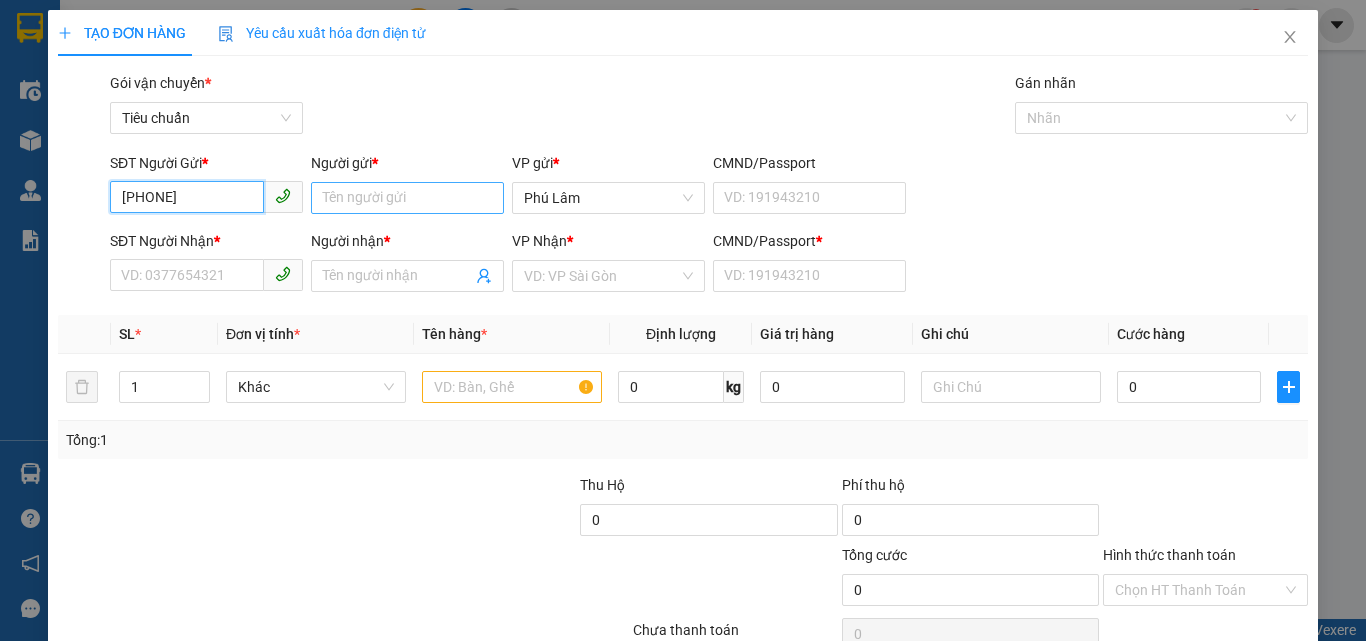 type on "[PHONE]" 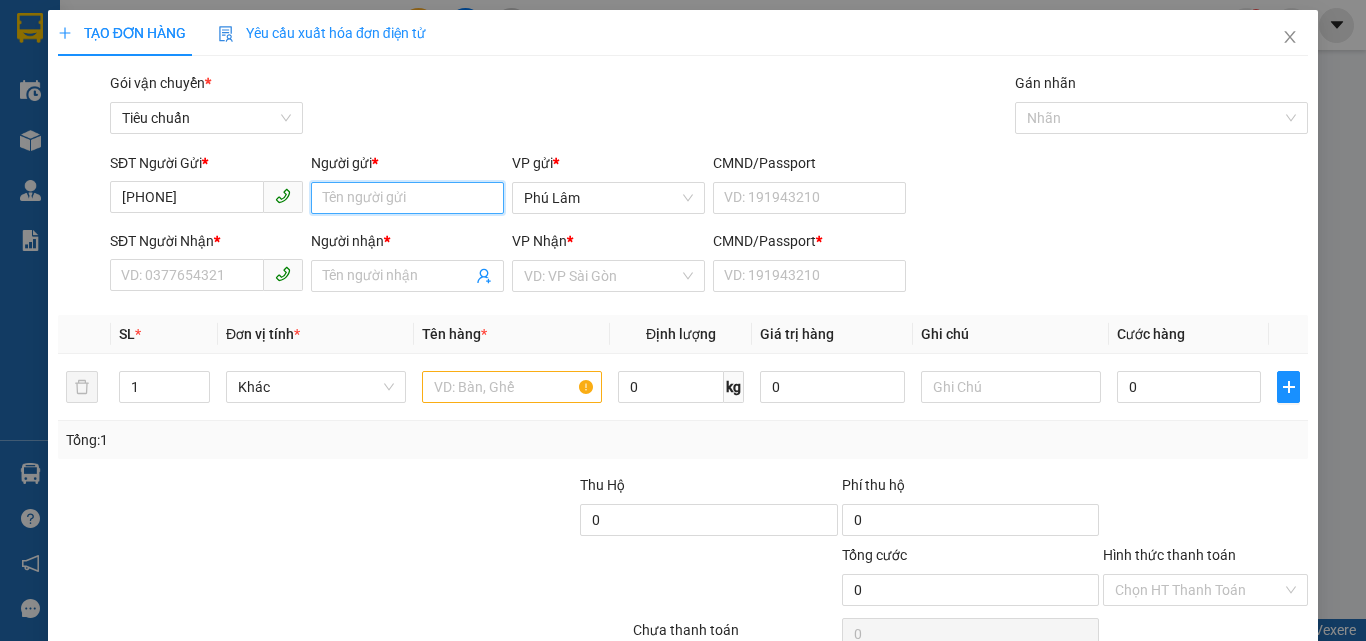 click on "Người gửi  *" at bounding box center [407, 198] 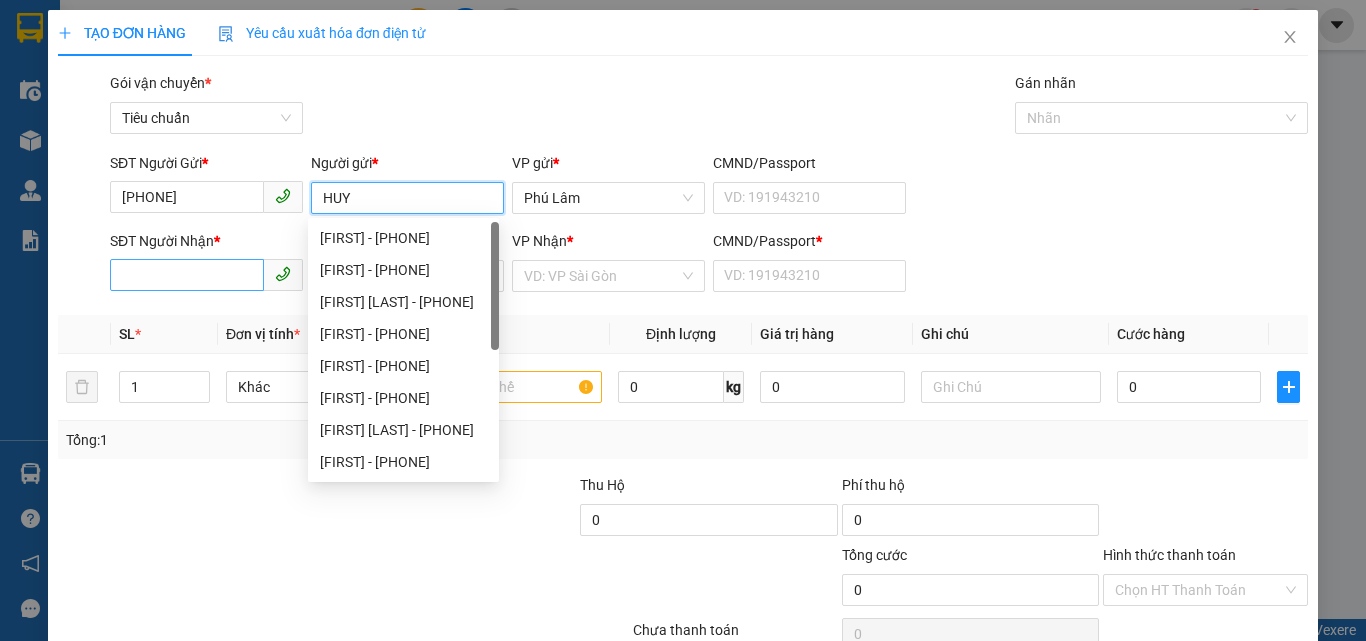 type on "HUY" 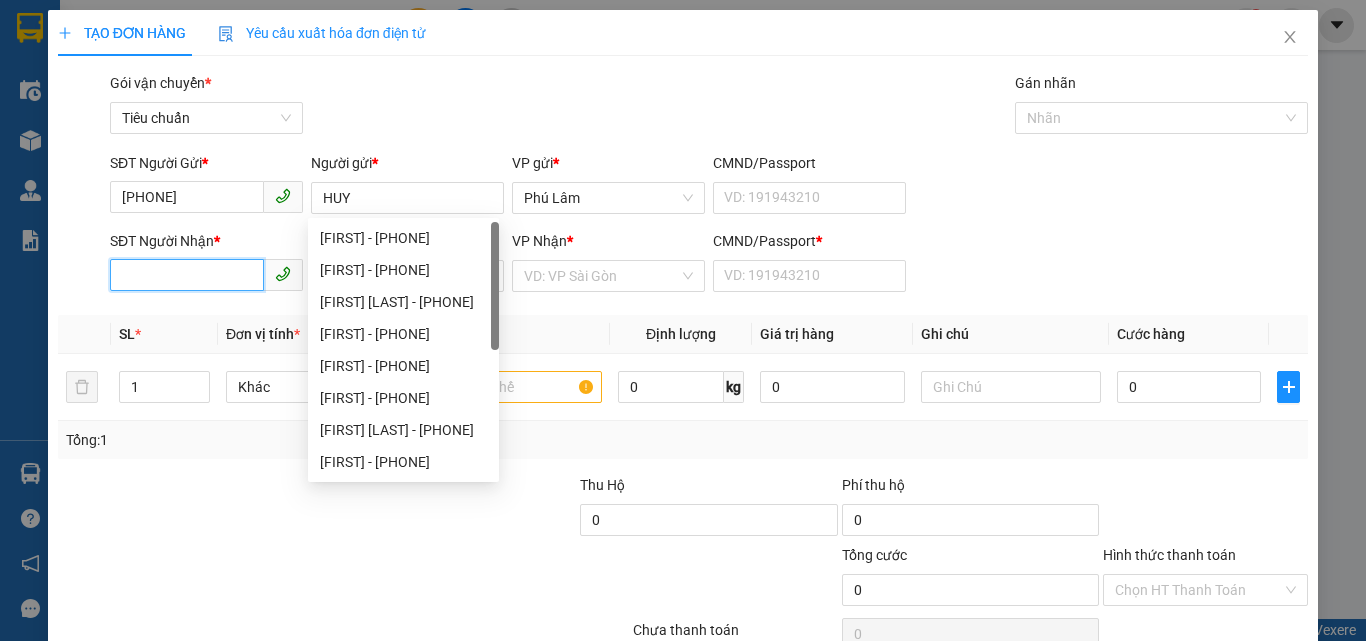 click on "SĐT Người Nhận  *" at bounding box center (187, 275) 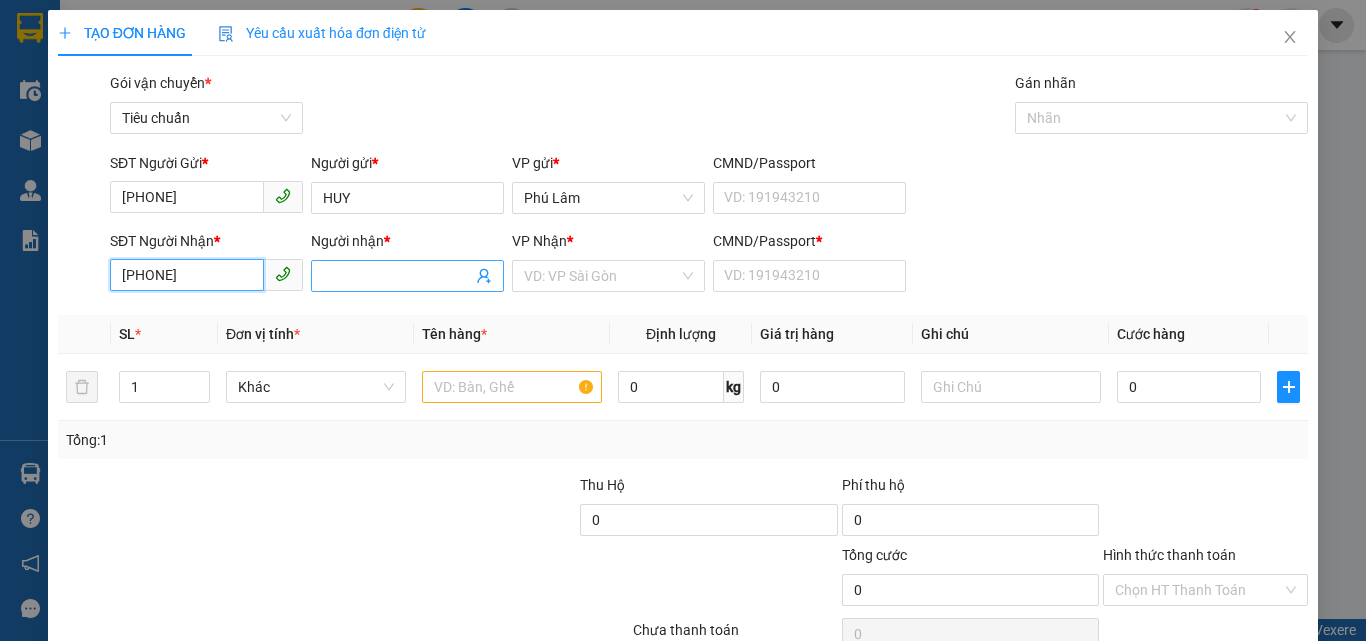 type on "[PHONE]" 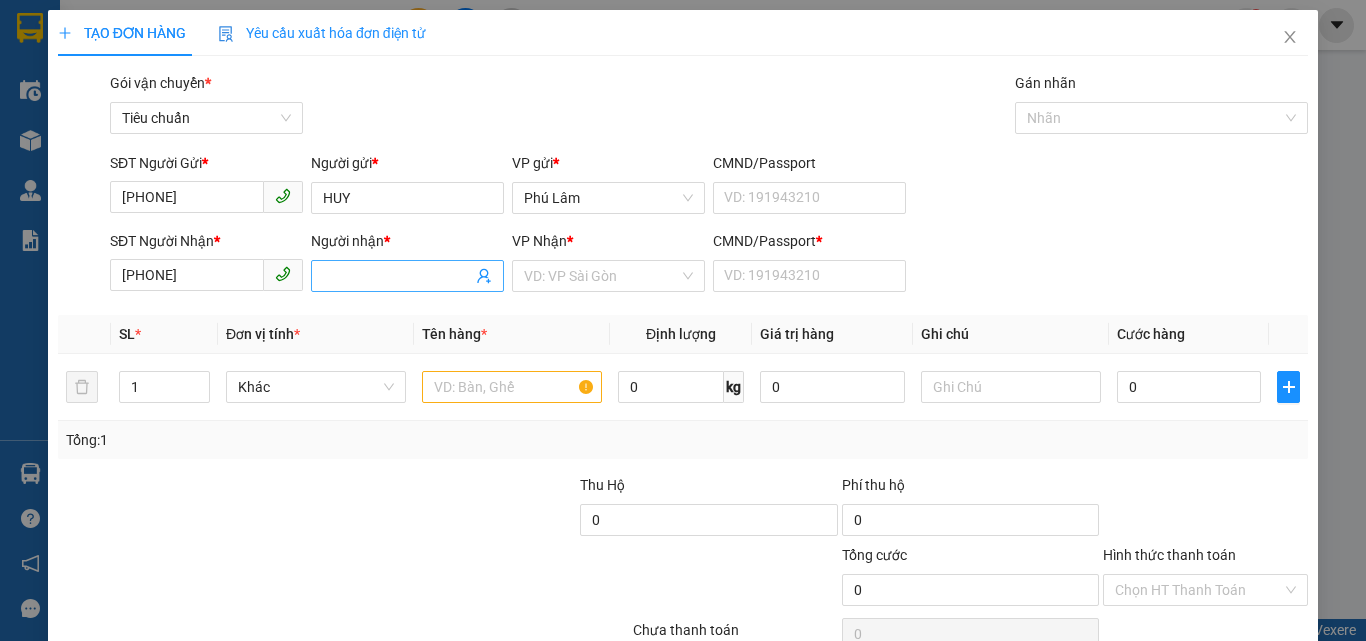 click on "Người nhận  *" at bounding box center [397, 276] 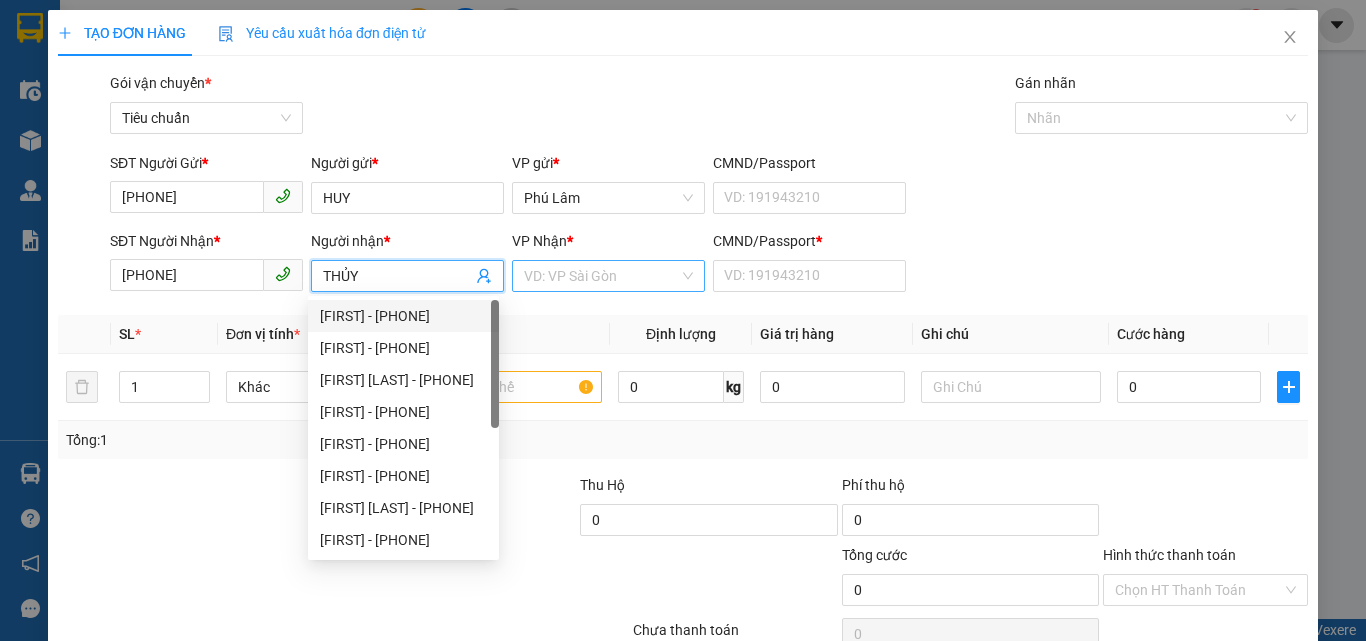 type on "THỦY" 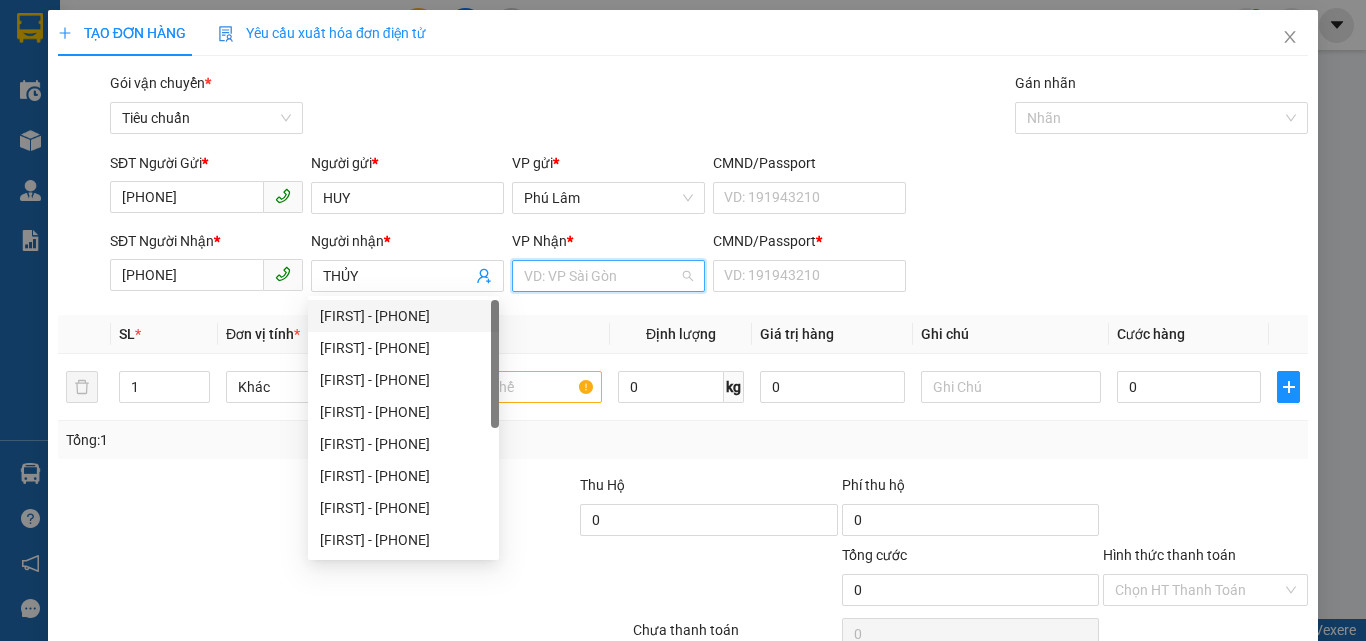 click at bounding box center (601, 276) 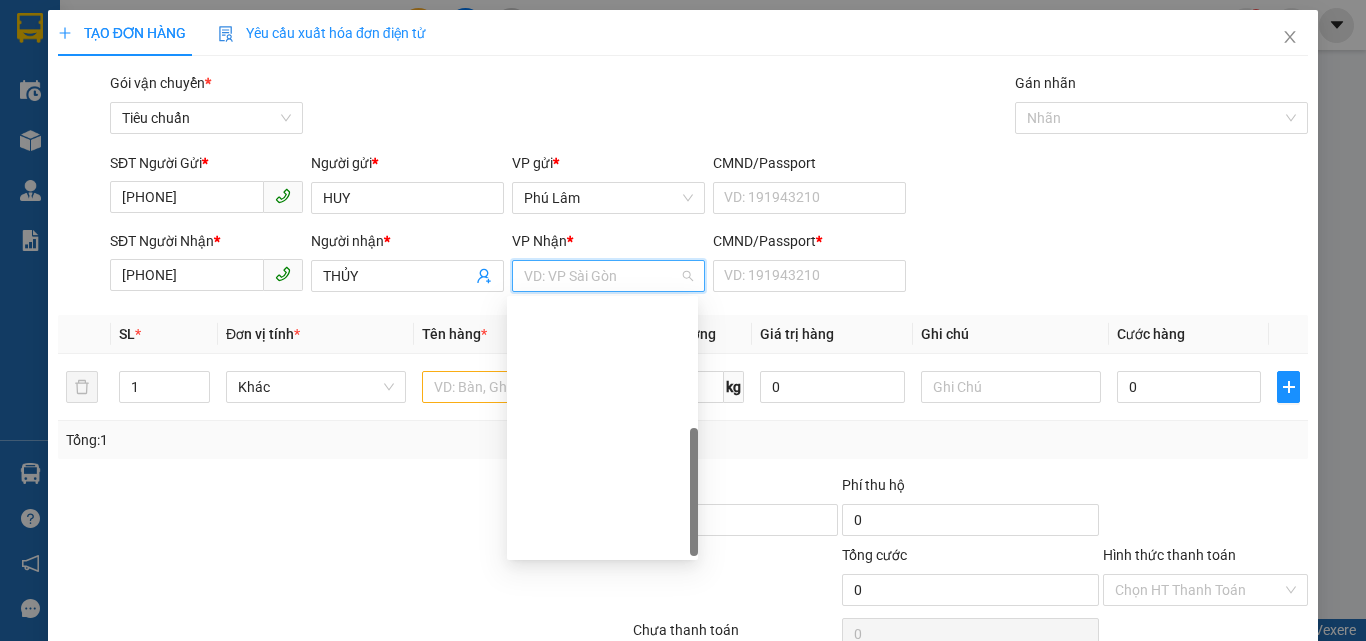 click on "Đà Lạt" at bounding box center (602, 828) 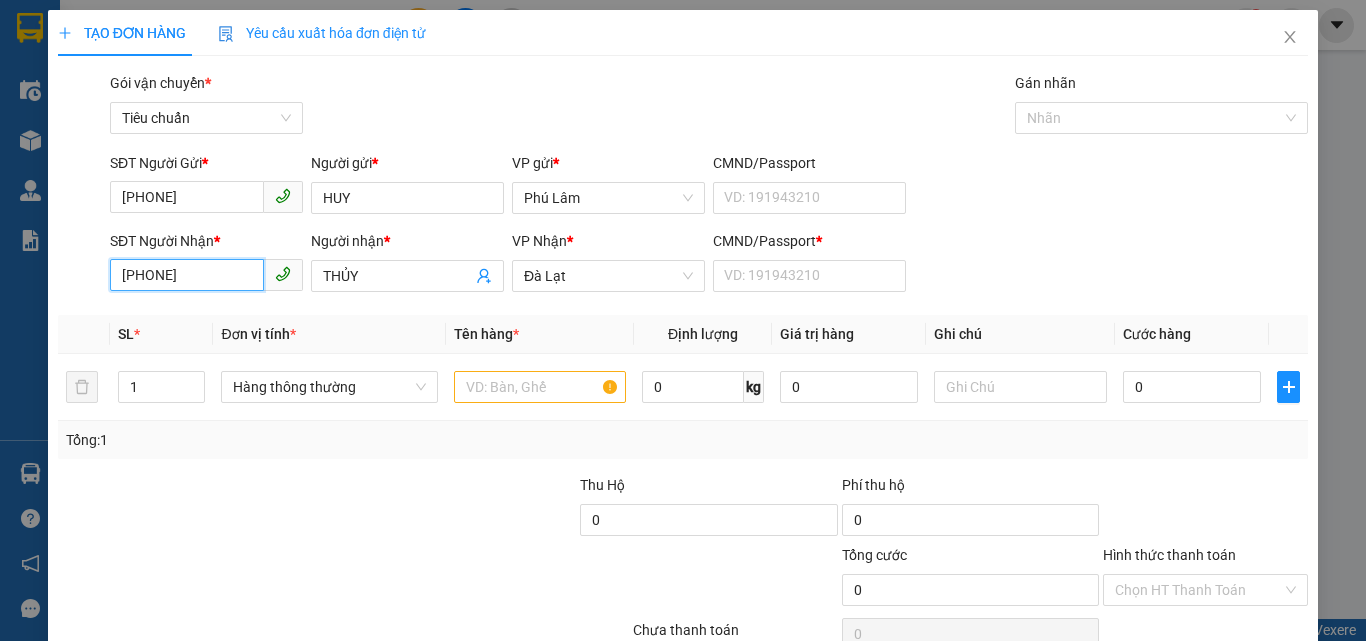 drag, startPoint x: 111, startPoint y: 274, endPoint x: 206, endPoint y: 281, distance: 95.257545 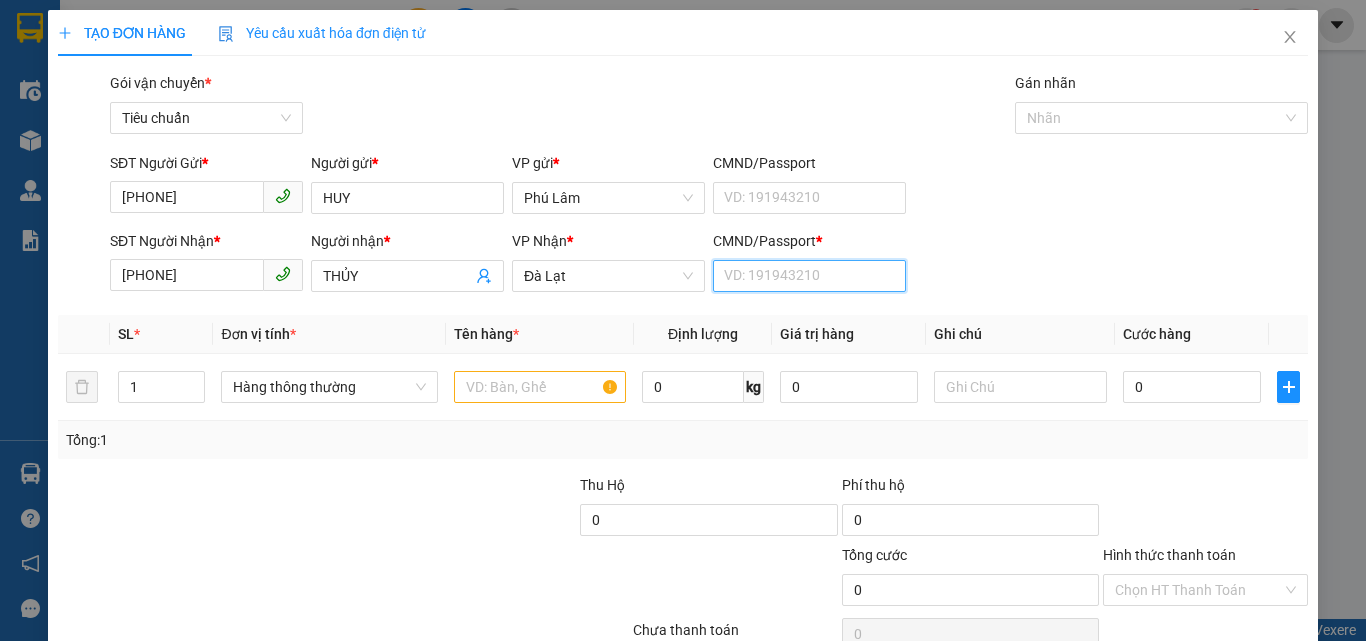 click on "CMND/Passport  *" at bounding box center (809, 276) 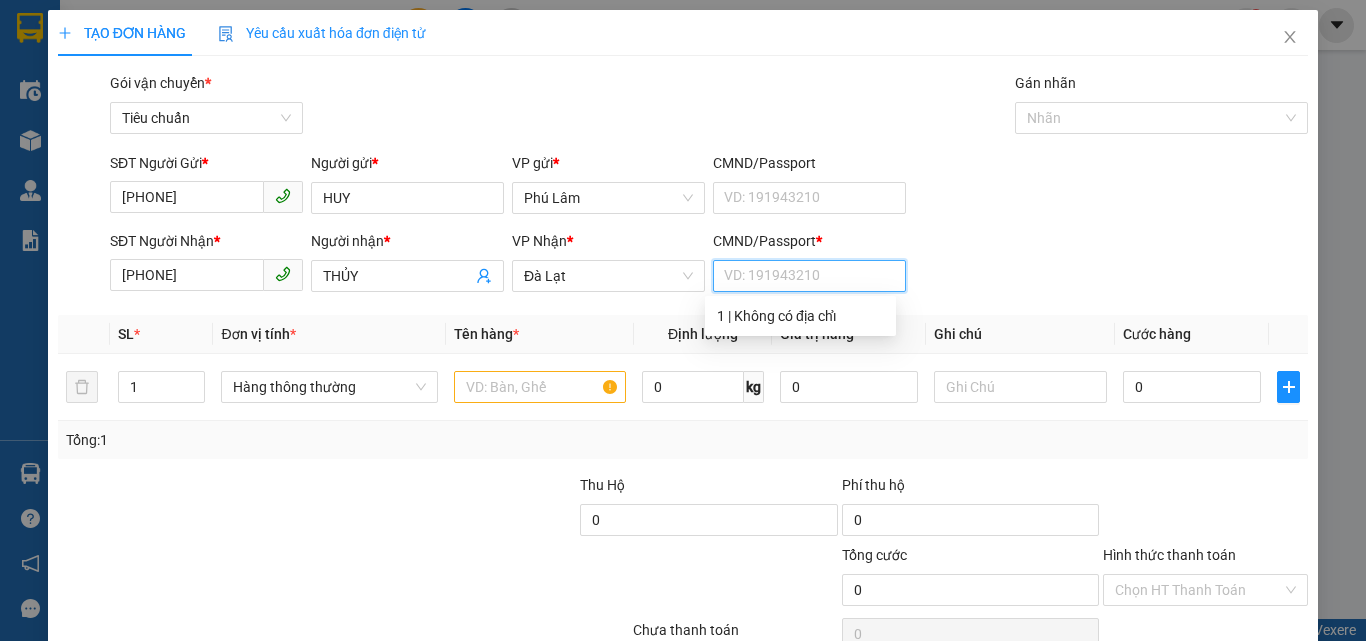 paste on "[PHONE]" 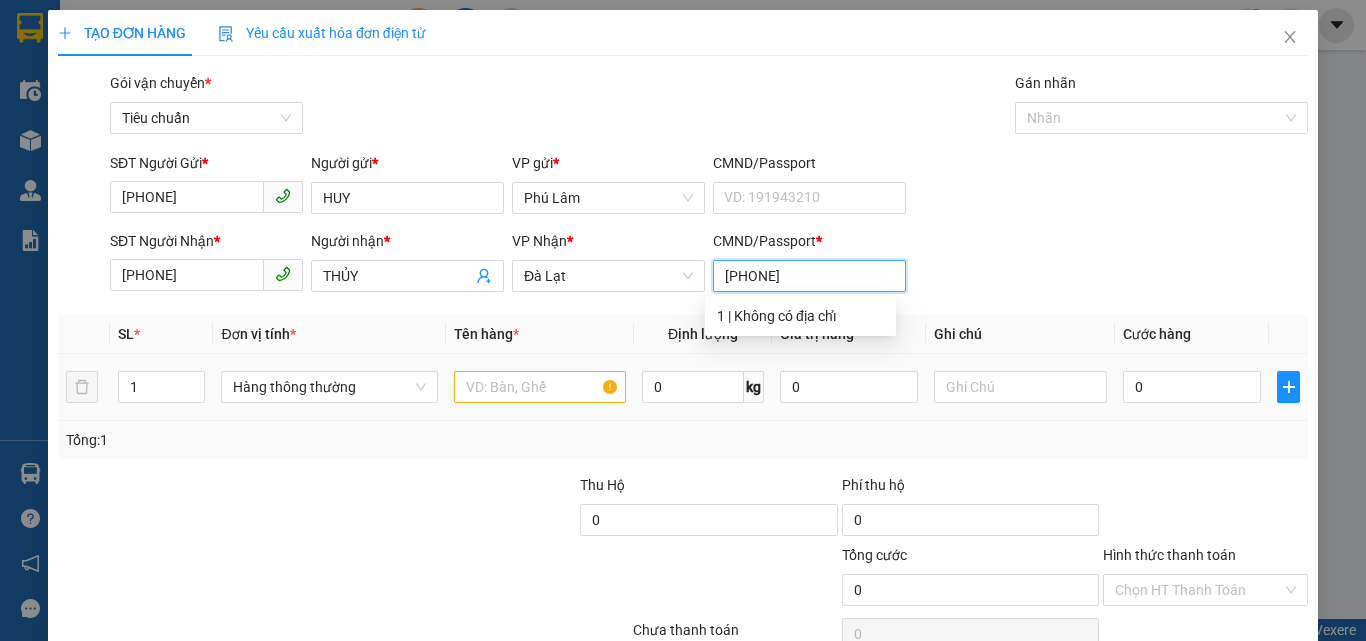 type on "[PHONE]" 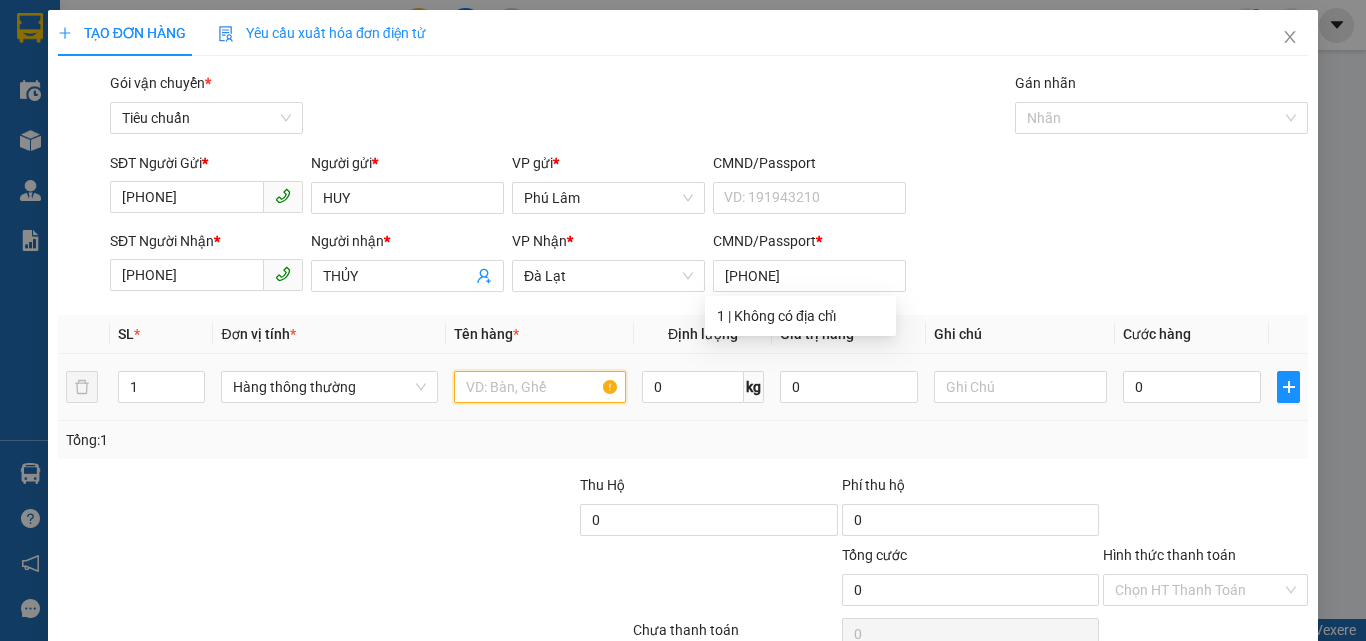 click at bounding box center (540, 387) 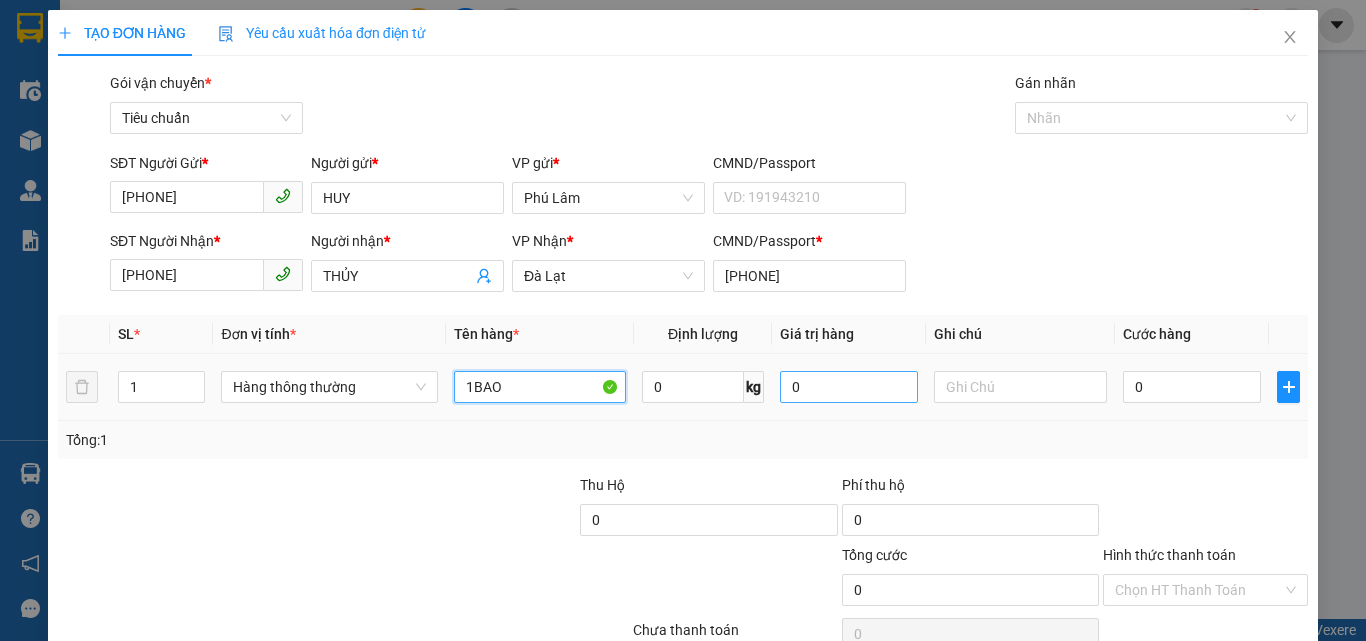 type on "1BAO" 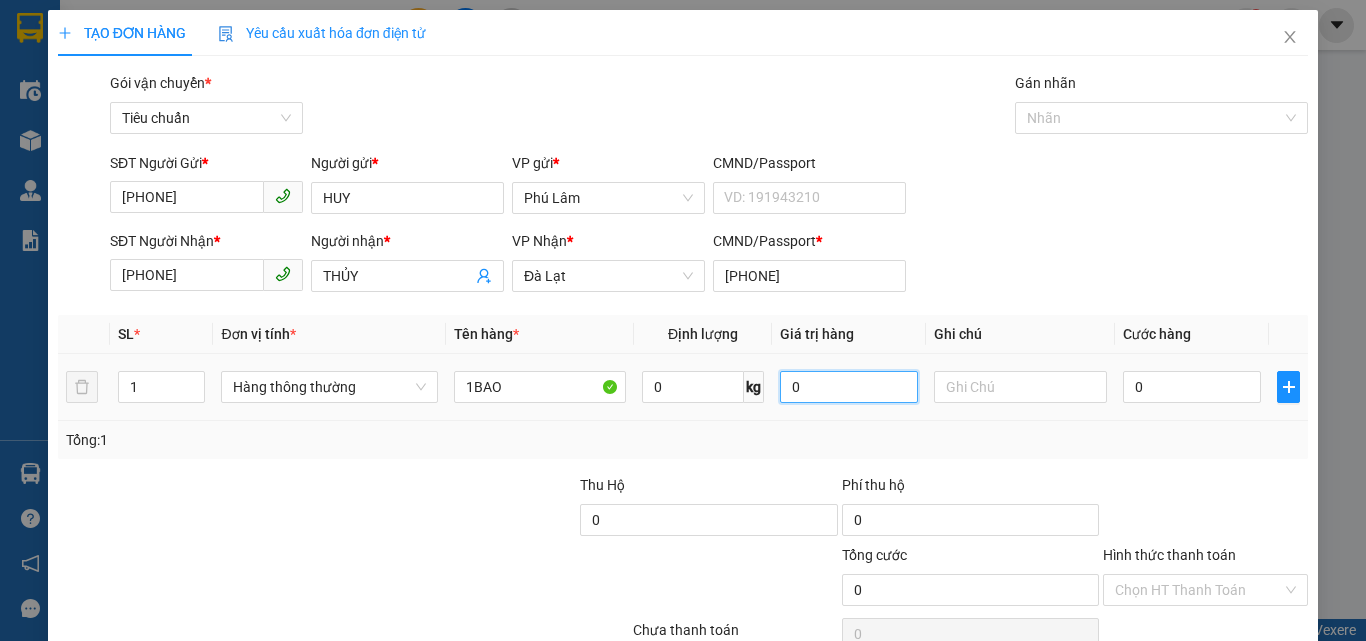 click on "0" at bounding box center [849, 387] 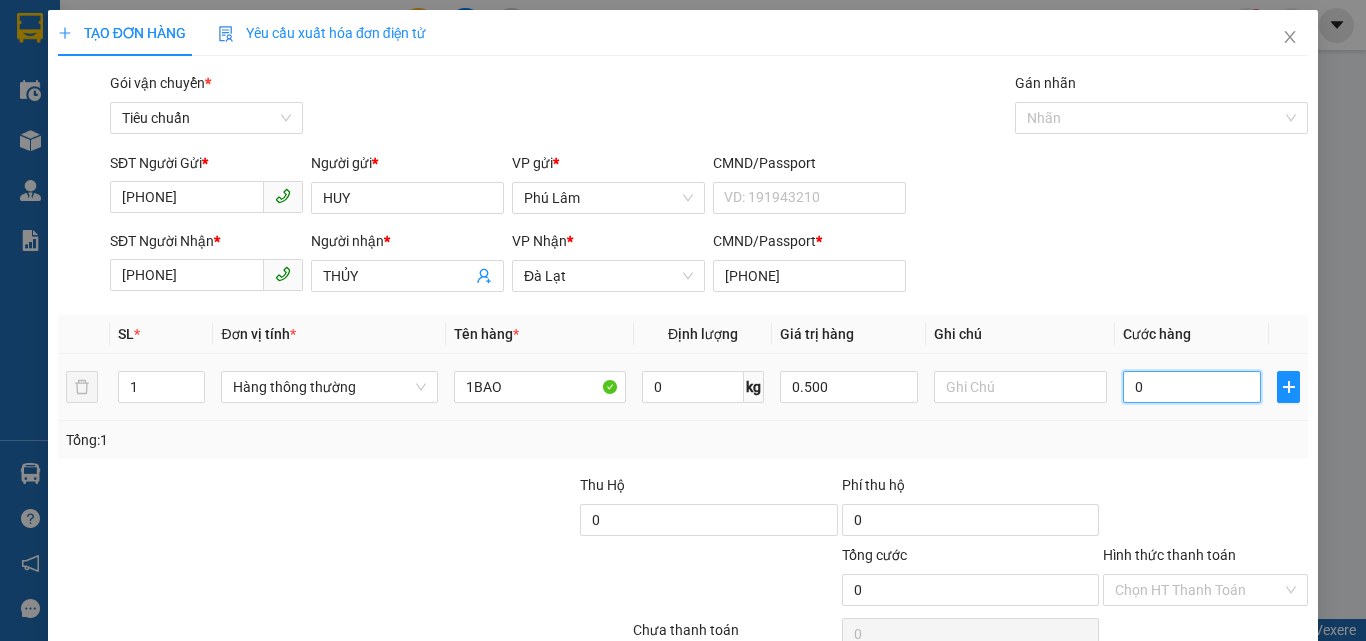 type on "500.000" 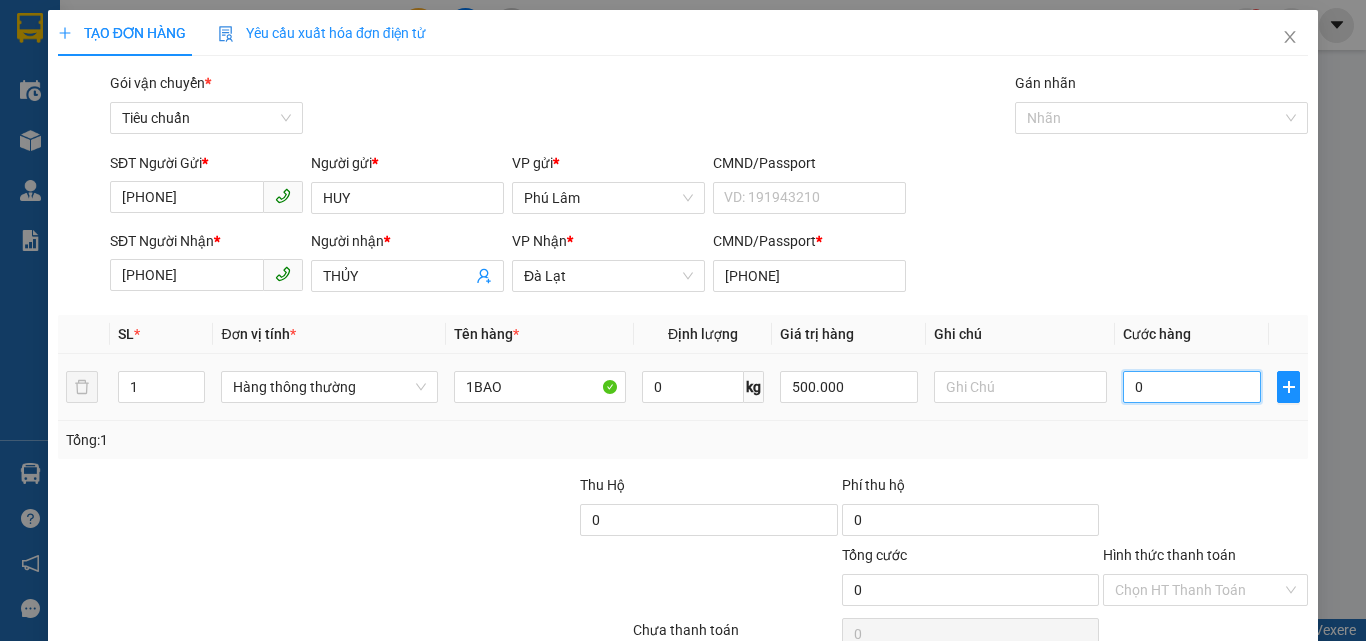 click on "0" at bounding box center (1192, 387) 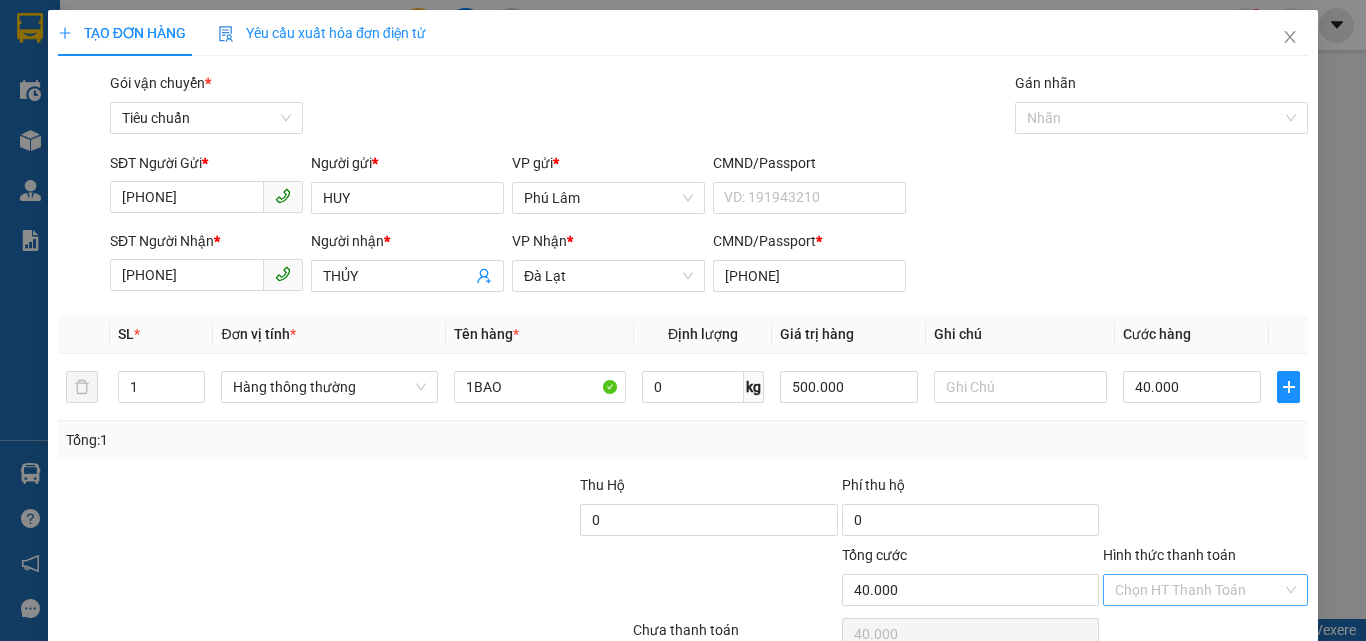 click on "Hình thức thanh toán" at bounding box center (1198, 590) 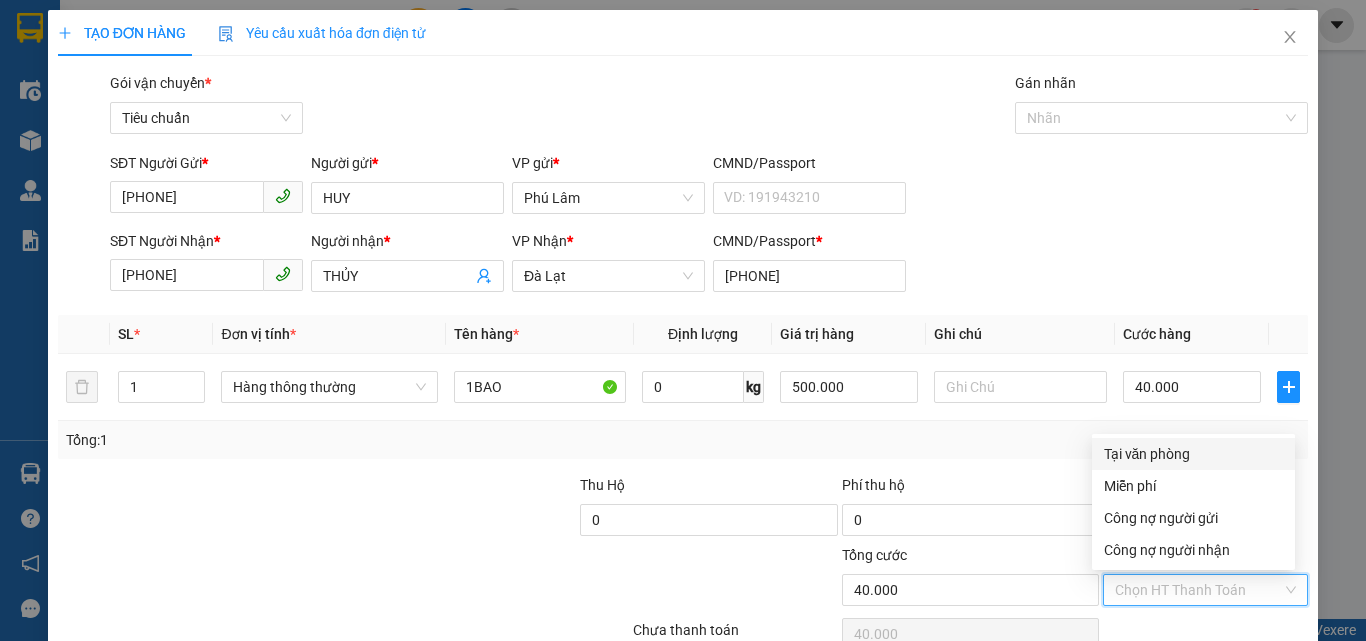 click on "Tại văn phòng" at bounding box center [1193, 454] 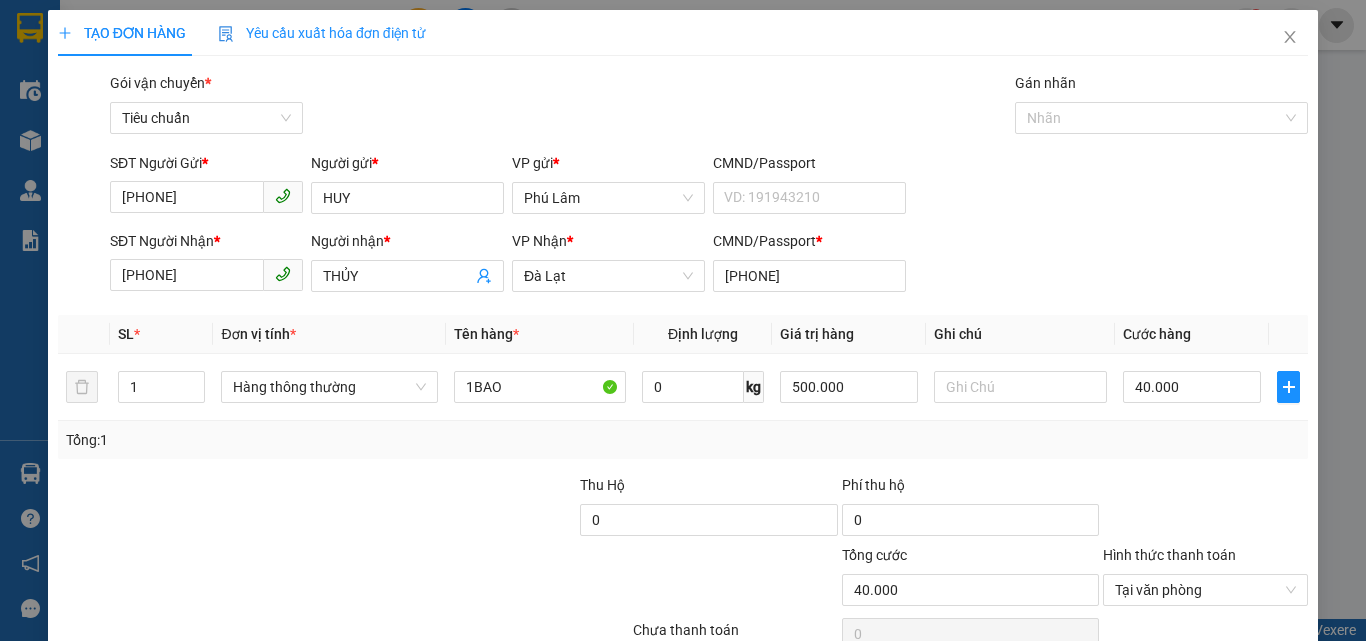 click on "Lưu và In" at bounding box center [1231, 685] 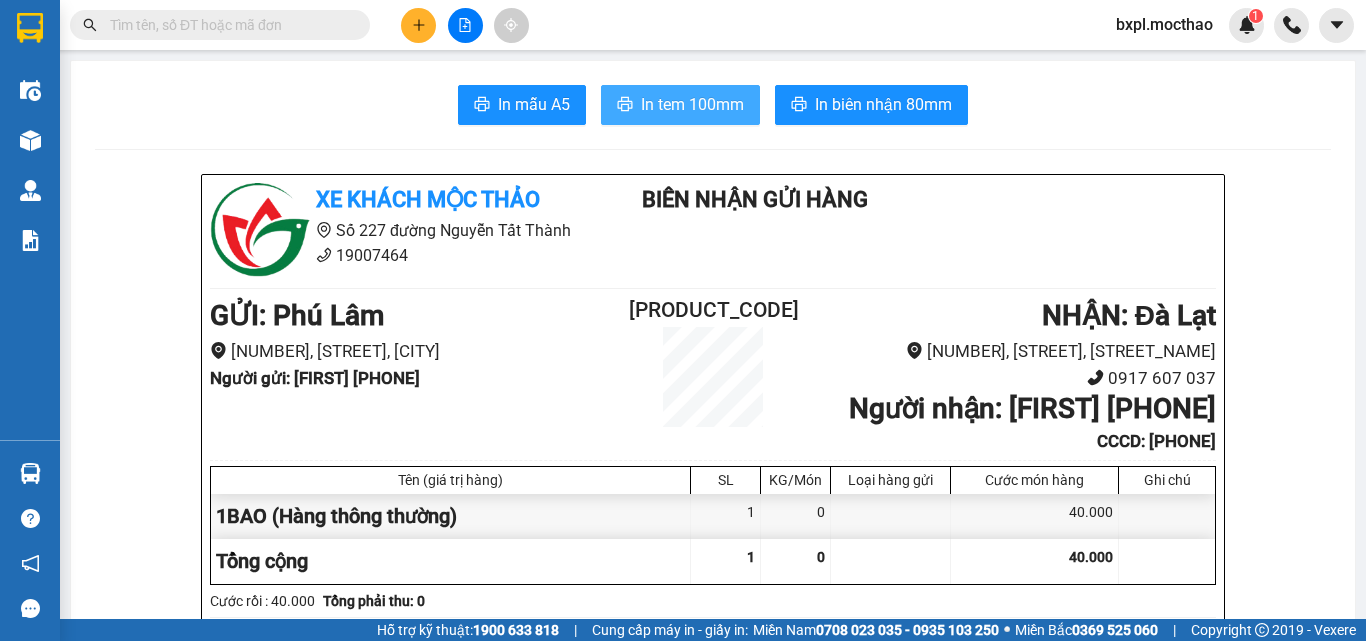click on "In tem 100mm" at bounding box center (692, 104) 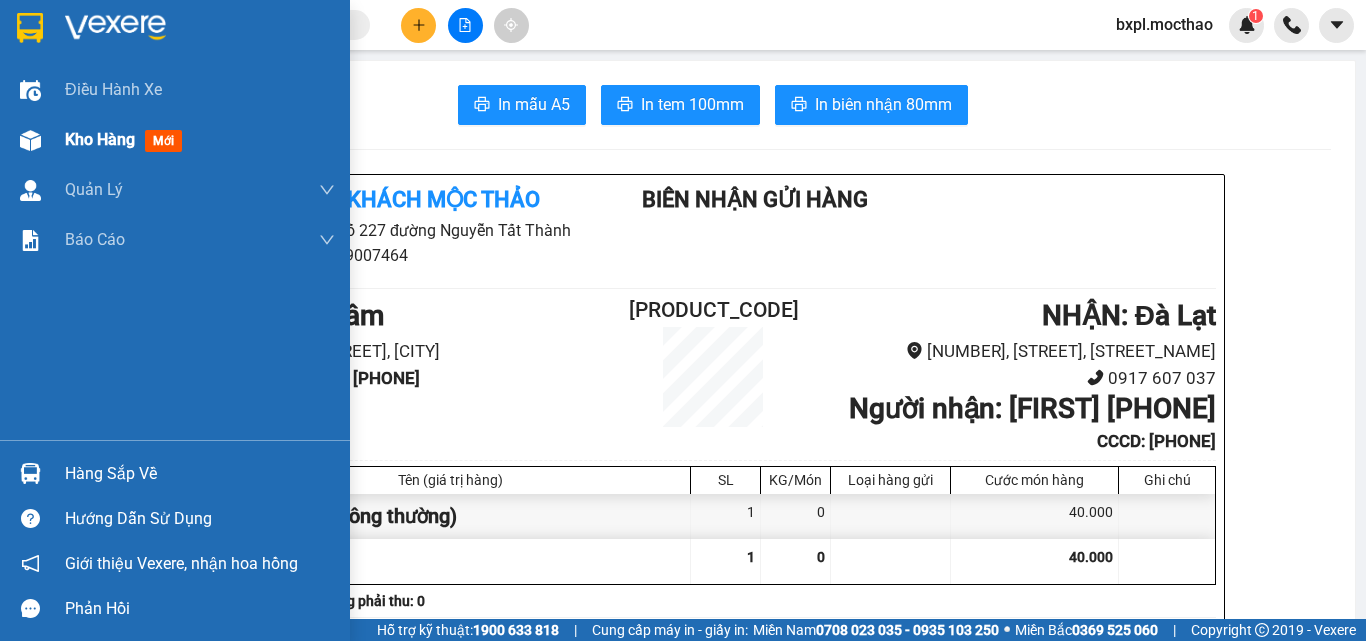 click at bounding box center [30, 140] 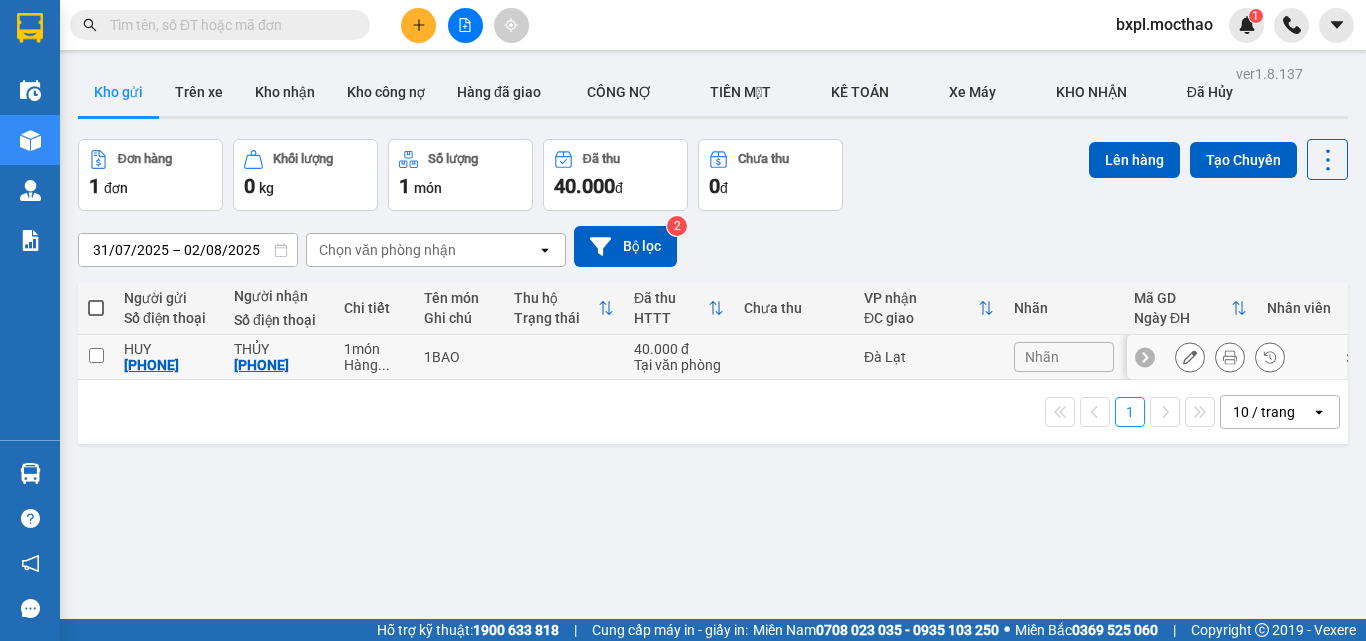 click at bounding box center [96, 355] 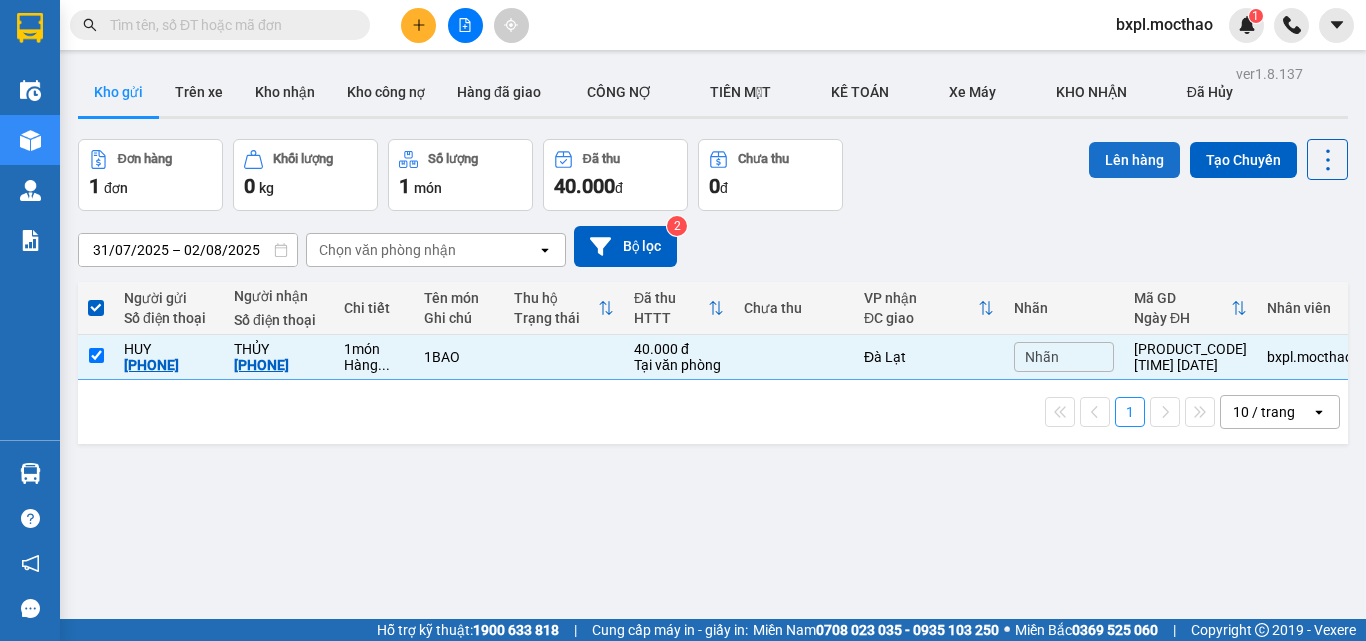 click on "Lên hàng" at bounding box center [1134, 160] 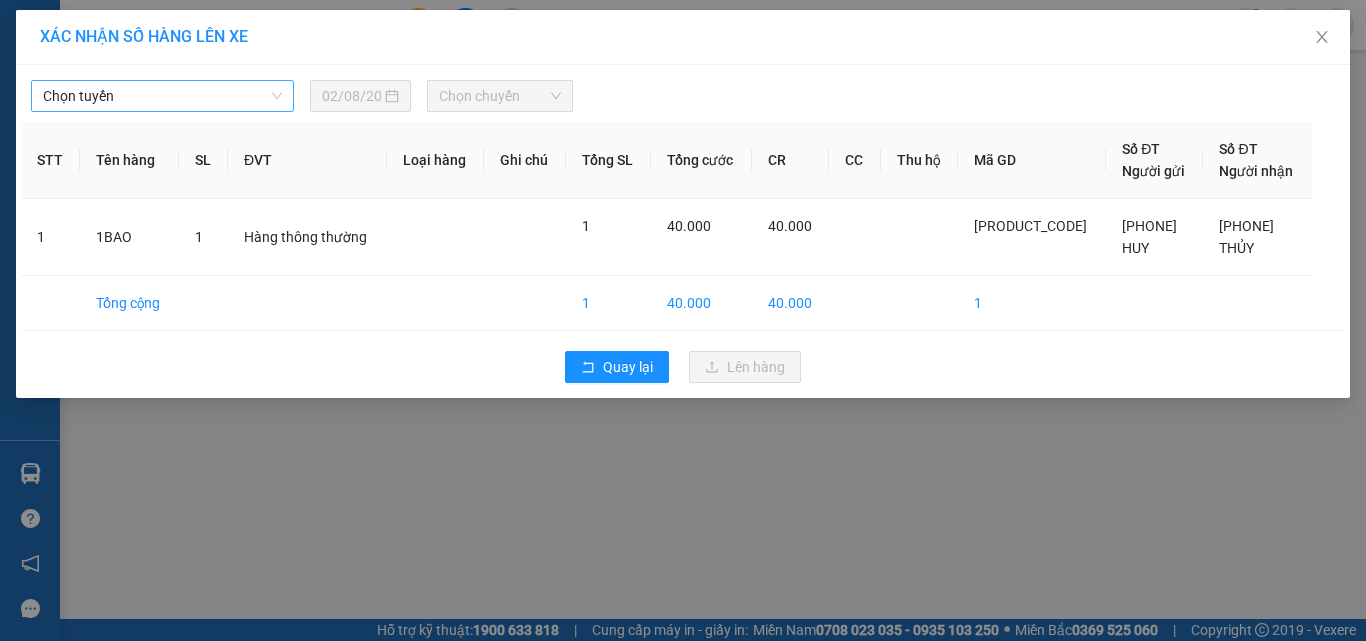 click on "Chọn tuyến" at bounding box center (162, 96) 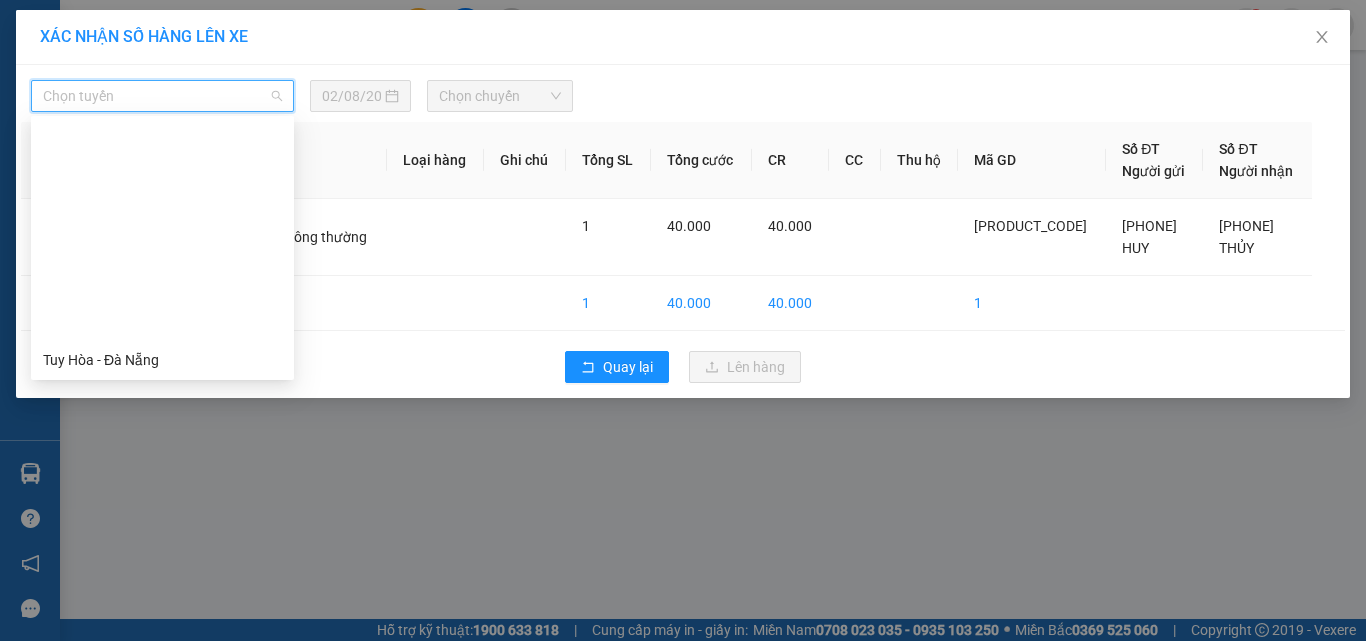 click on "Quy Nhơn - Đà Lạt" at bounding box center (162, 616) 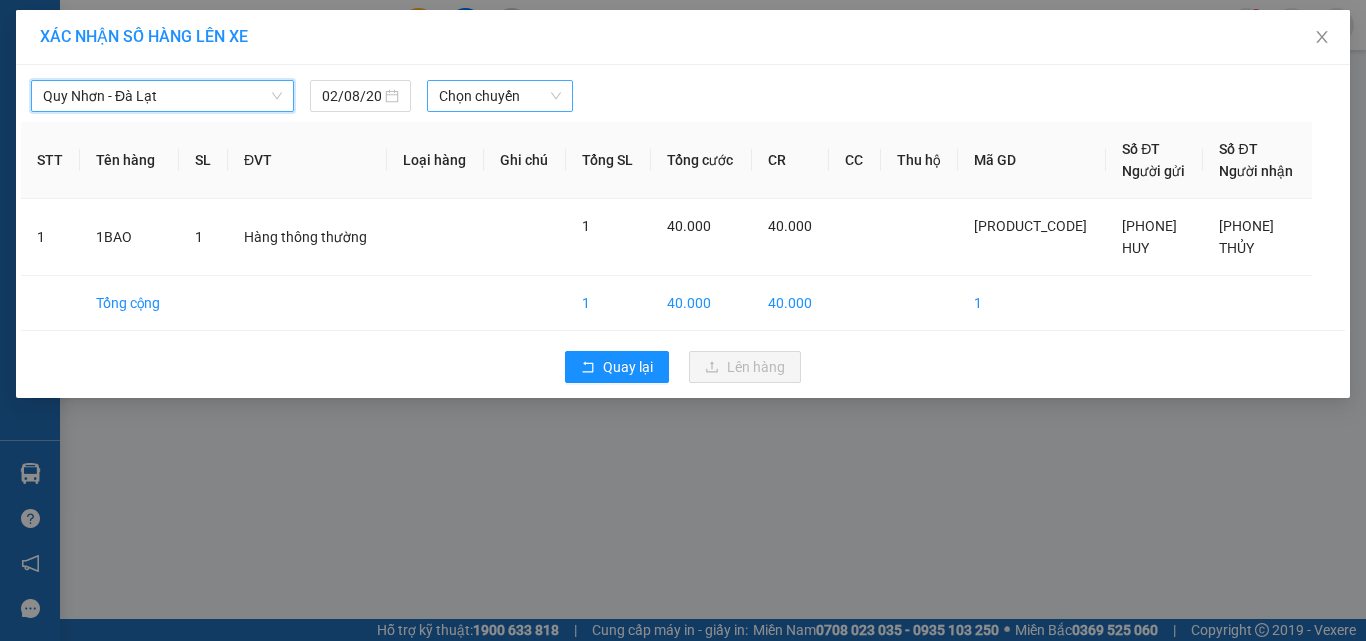 click on "Chọn chuyến" at bounding box center [500, 96] 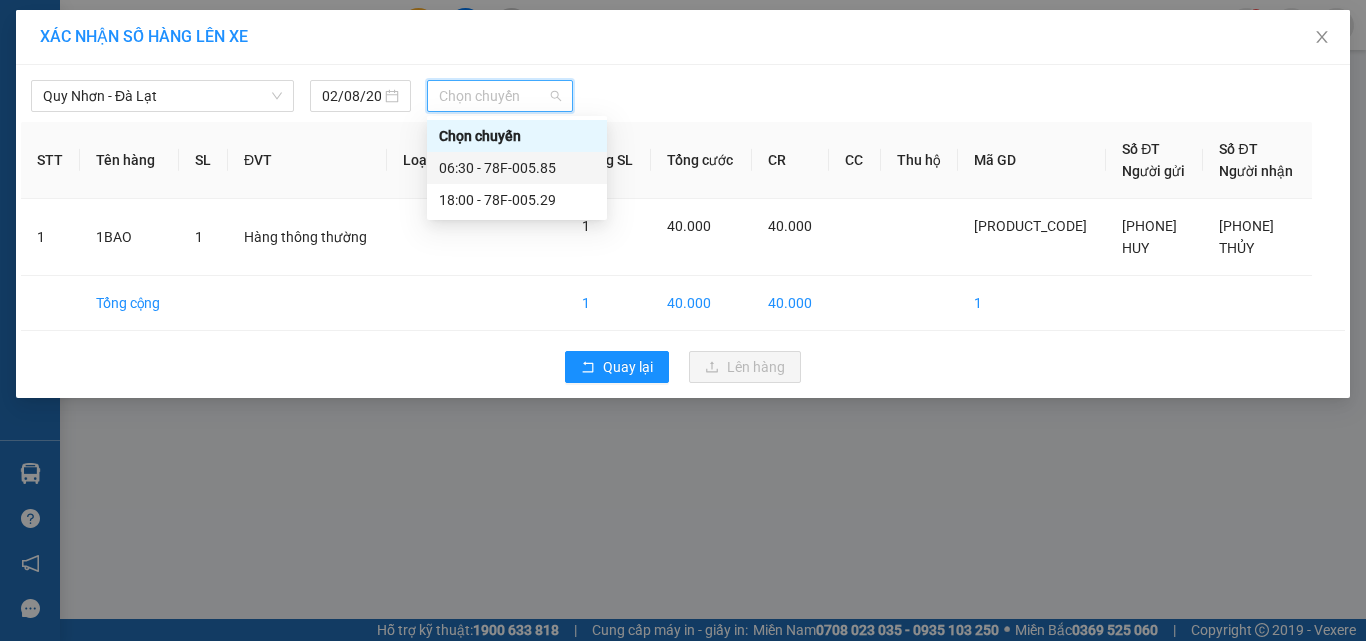 click on "06:30     - 78F-005.85" at bounding box center [517, 168] 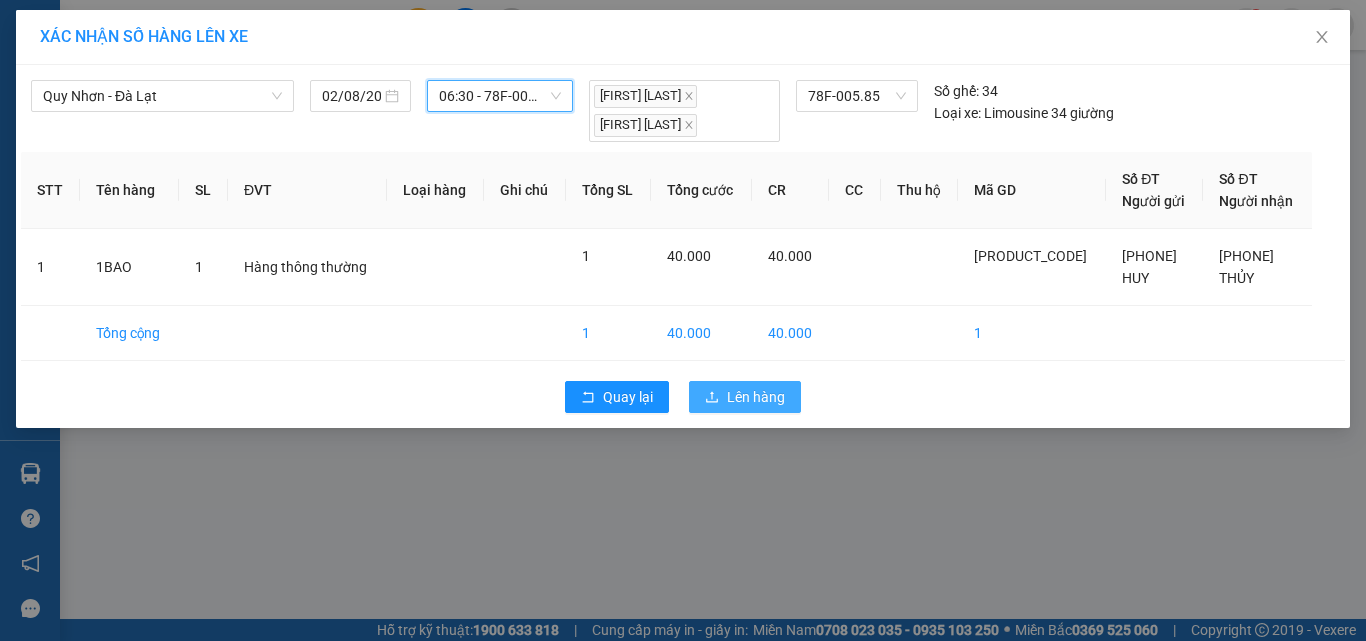 click on "Lên hàng" at bounding box center (756, 397) 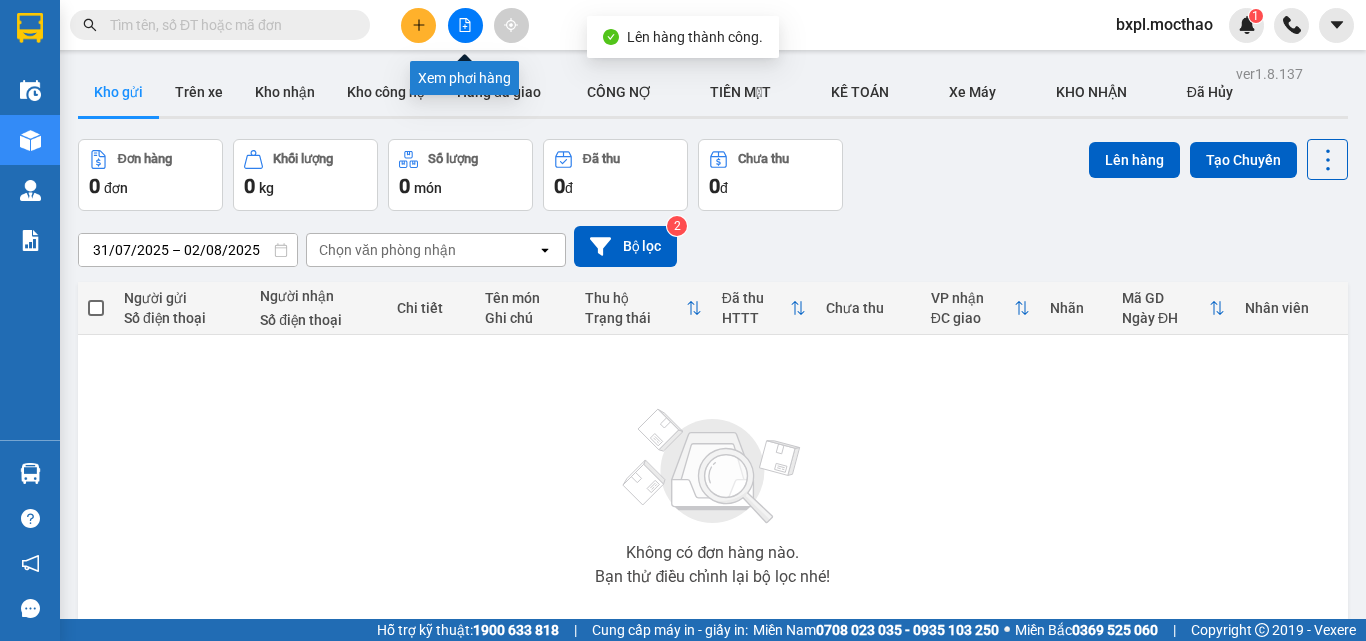 click 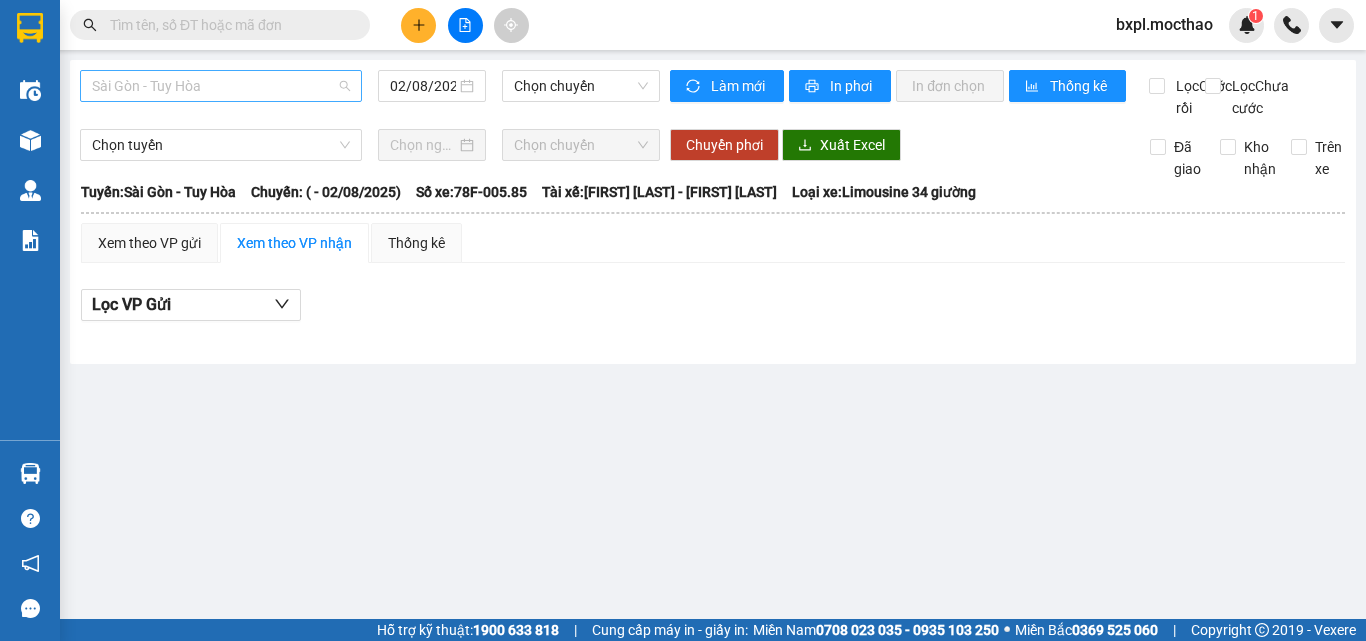 click on "Sài Gòn - Tuy Hòa" at bounding box center [221, 86] 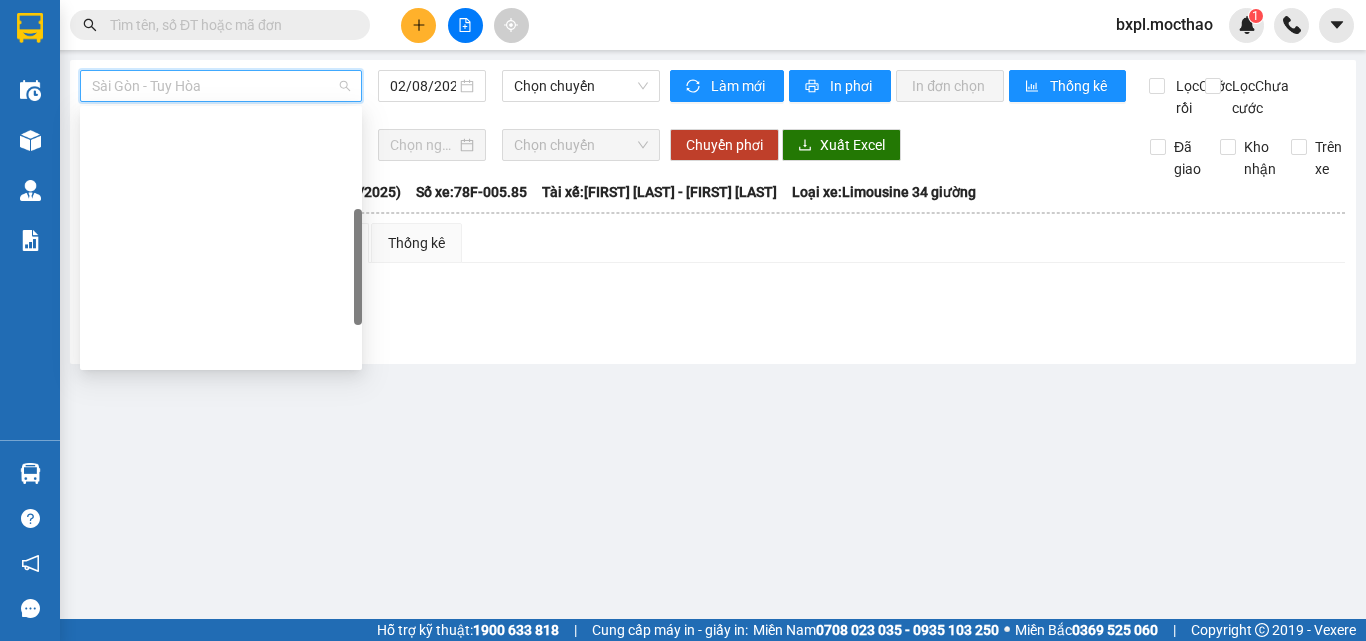 click on "Quy Nhơn - Đà Lạt" at bounding box center (221, 606) 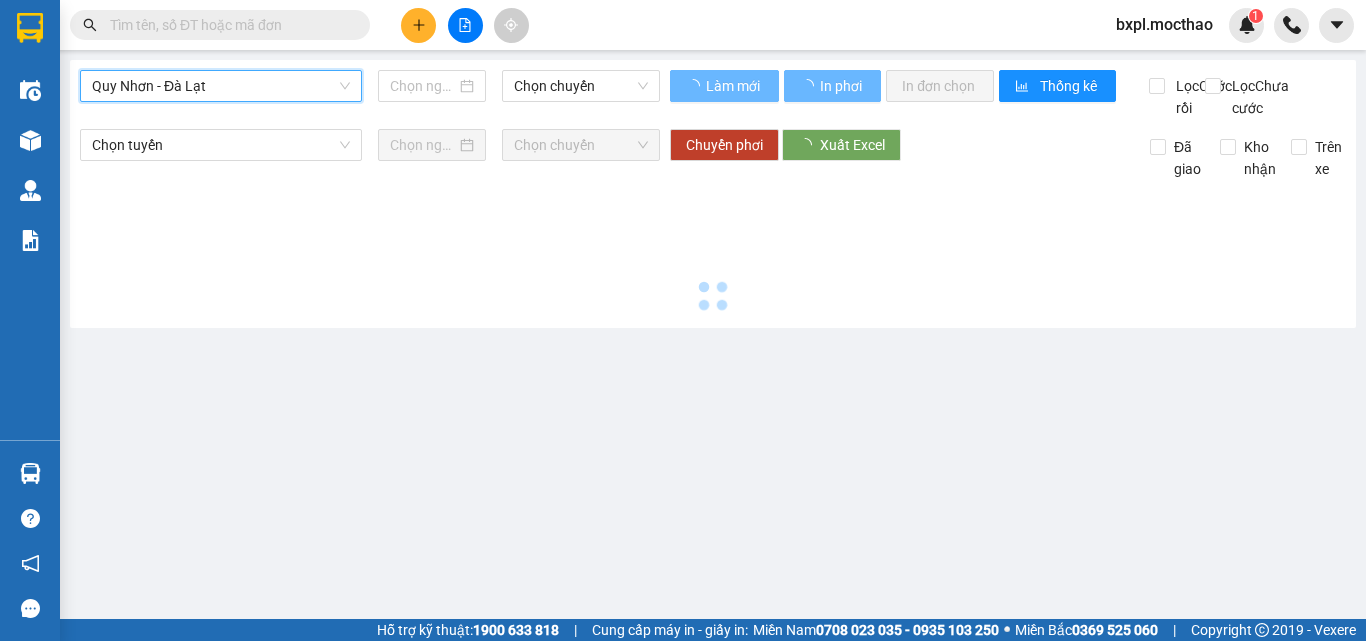 type on "02/08/2025" 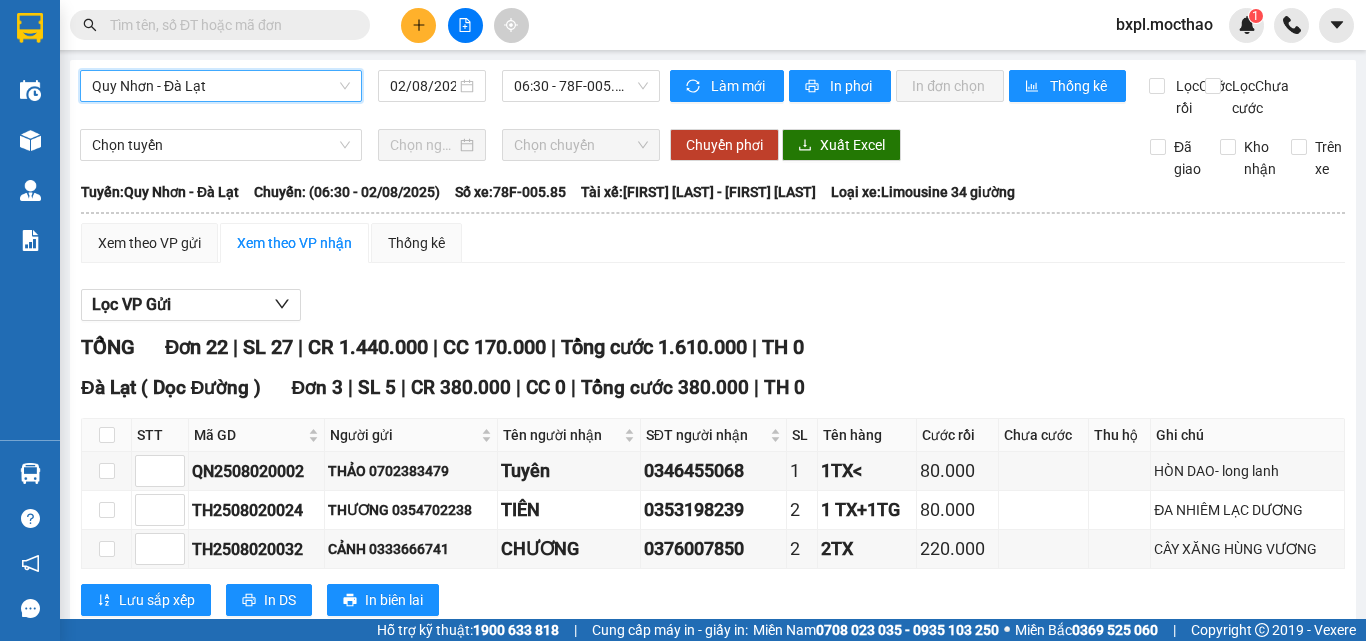 click at bounding box center [107, 1146] 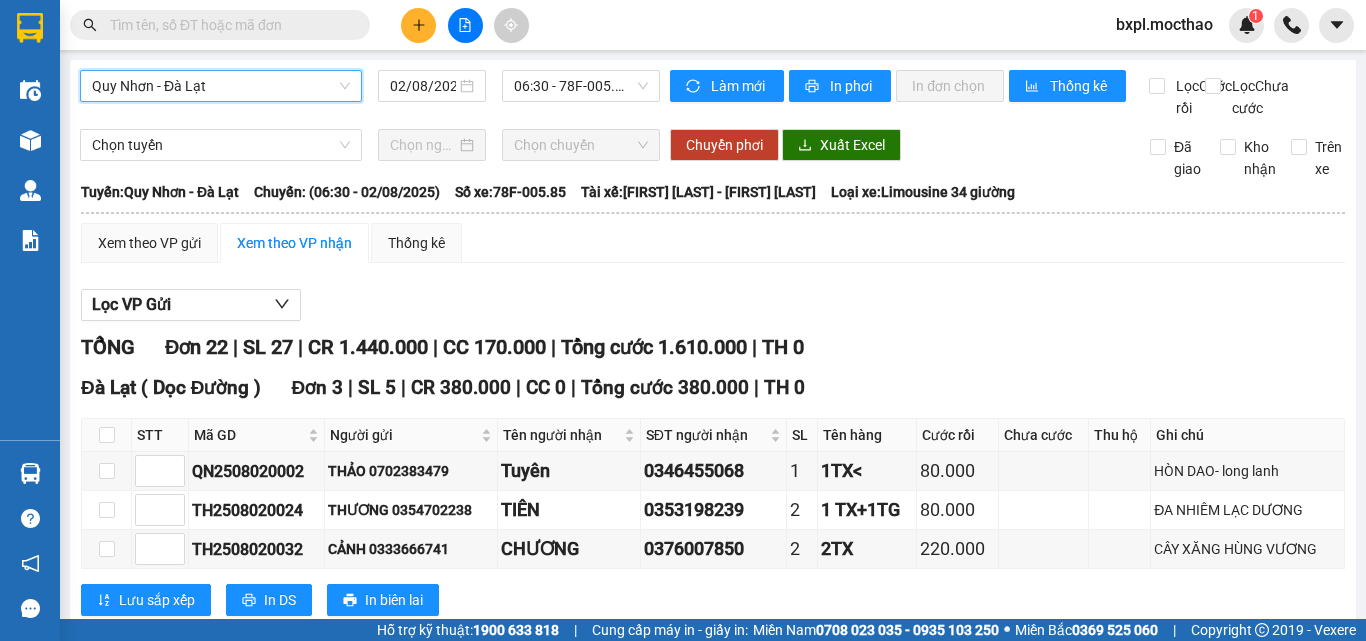 checkbox on "true" 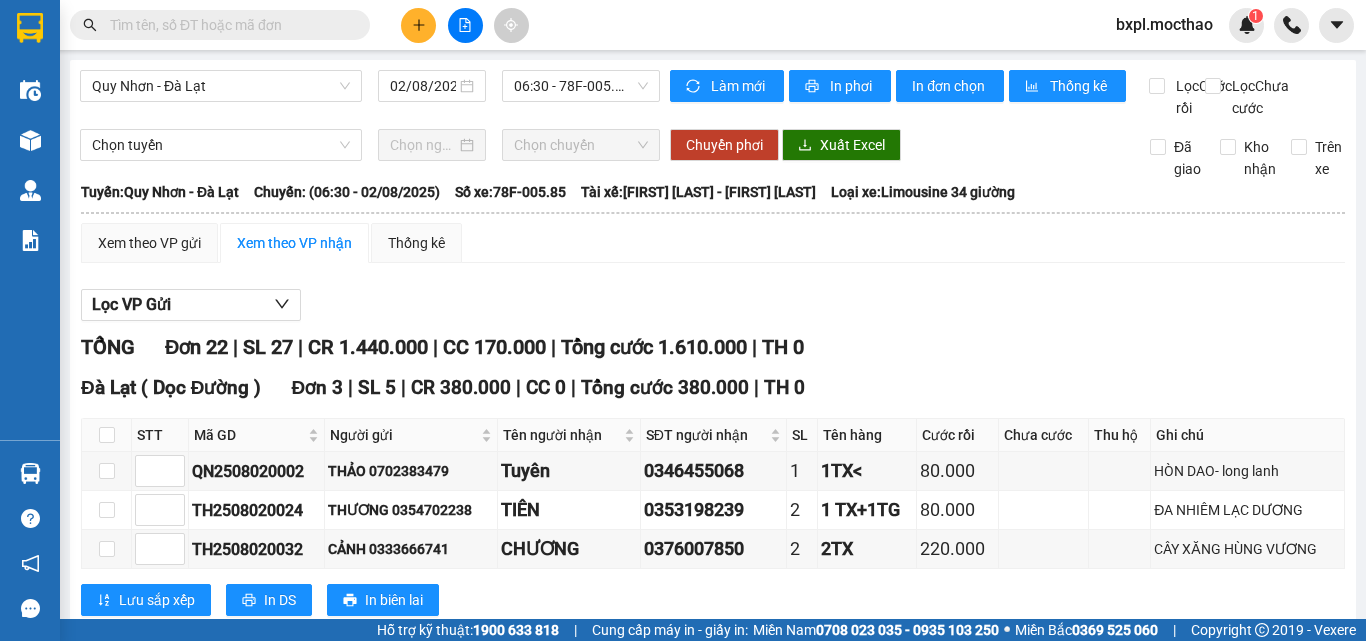 click at bounding box center (107, 1185) 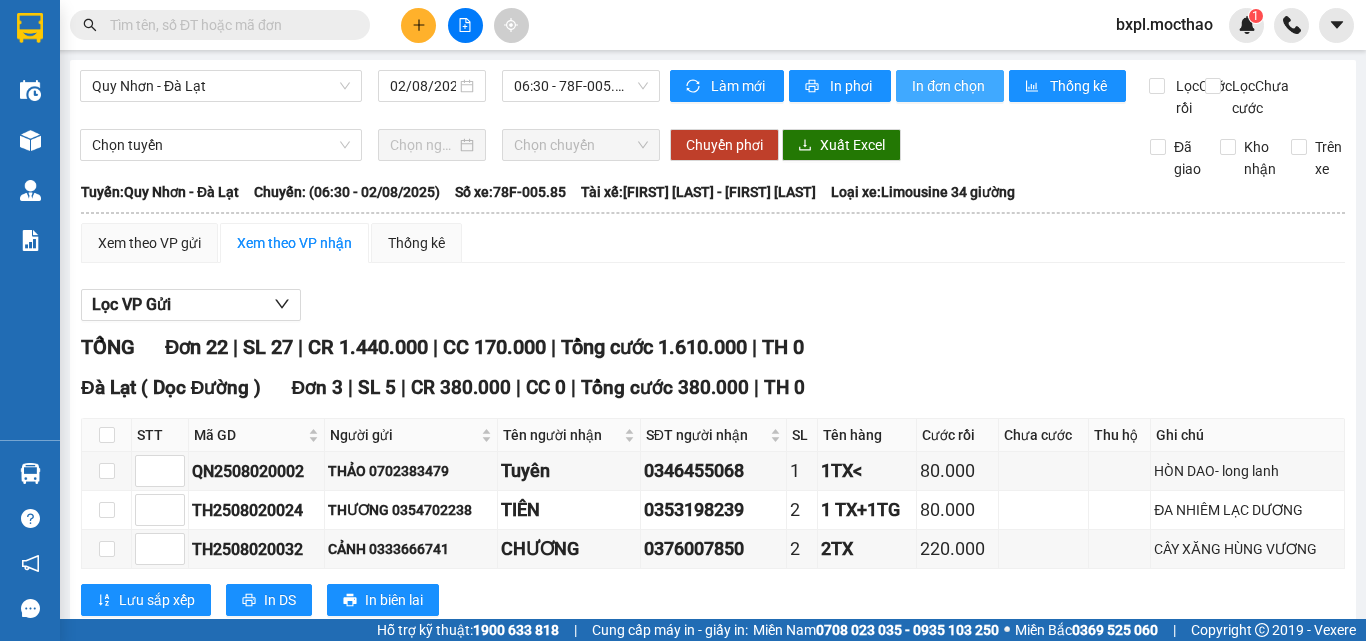 click on "In đơn chọn" at bounding box center [950, 86] 